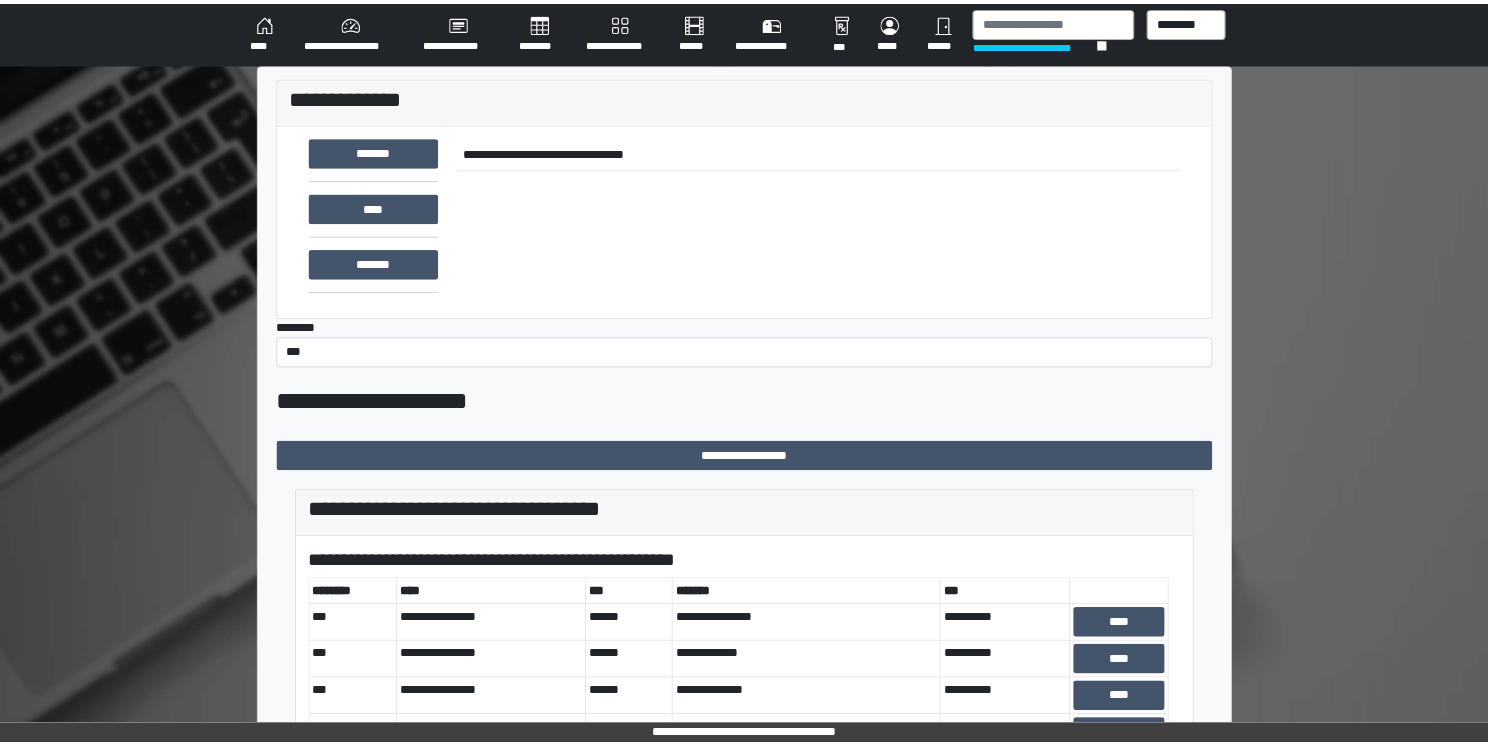 scroll, scrollTop: 0, scrollLeft: 0, axis: both 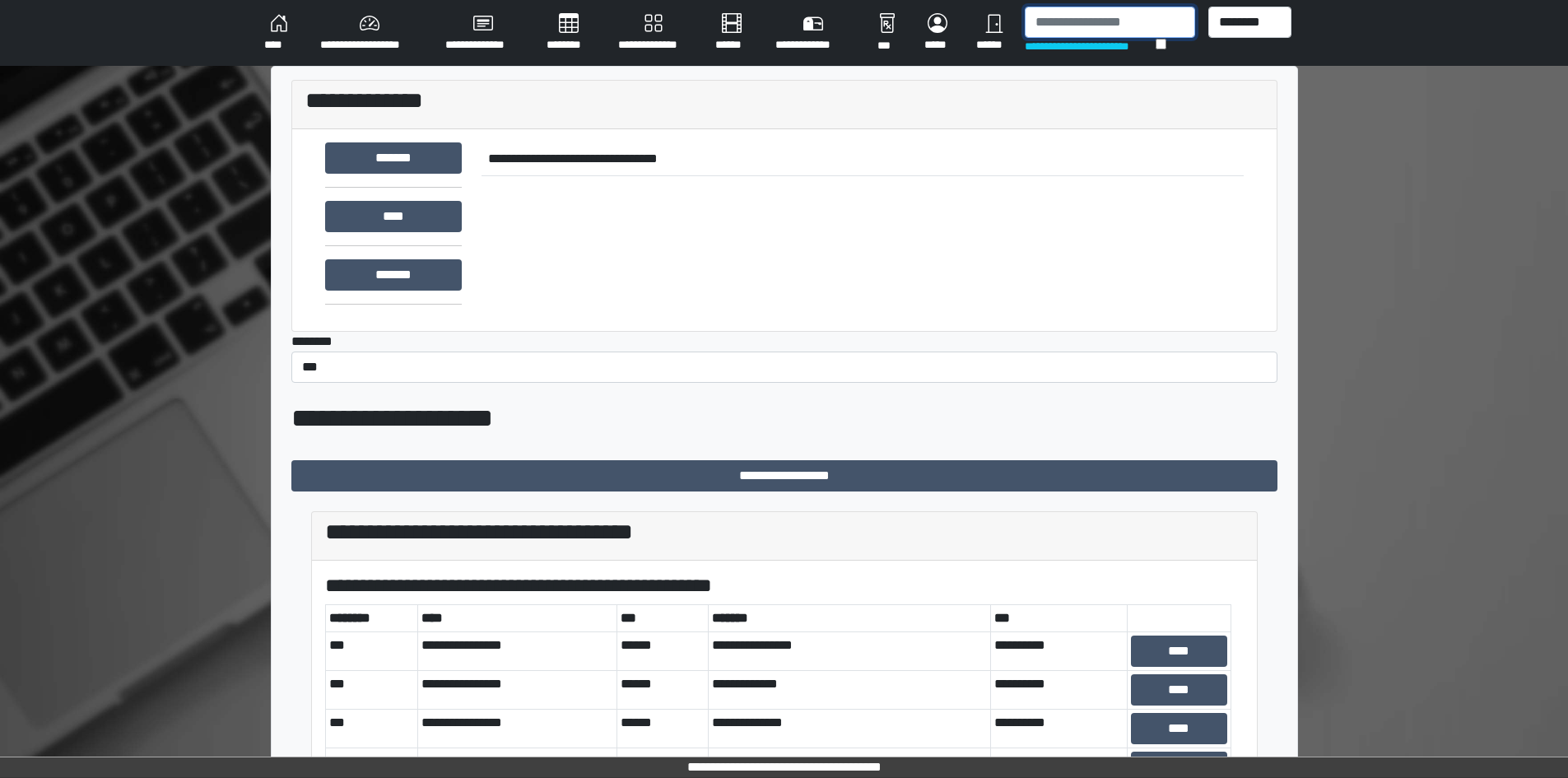 click at bounding box center [1110, 22] 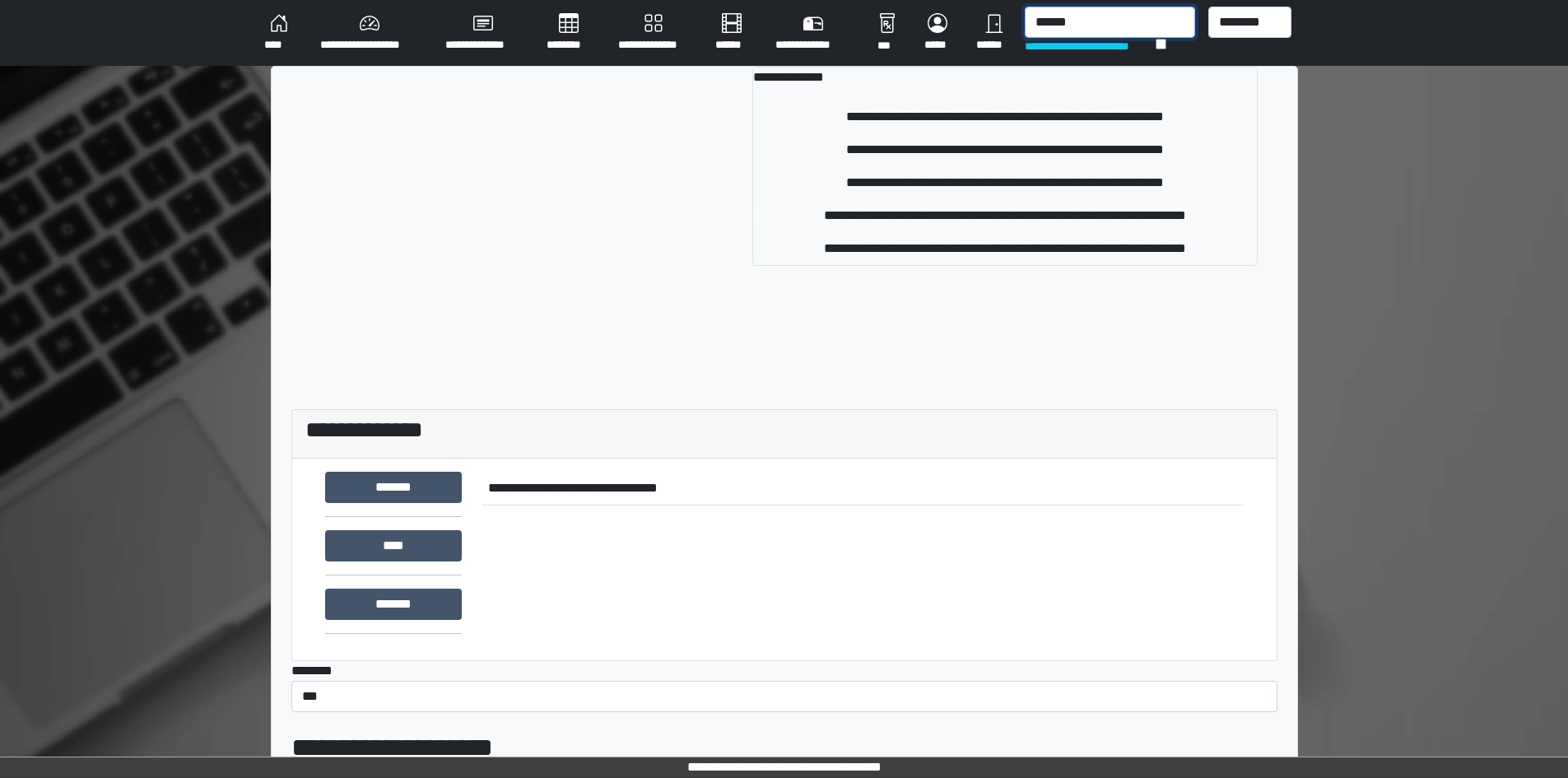 type on "******" 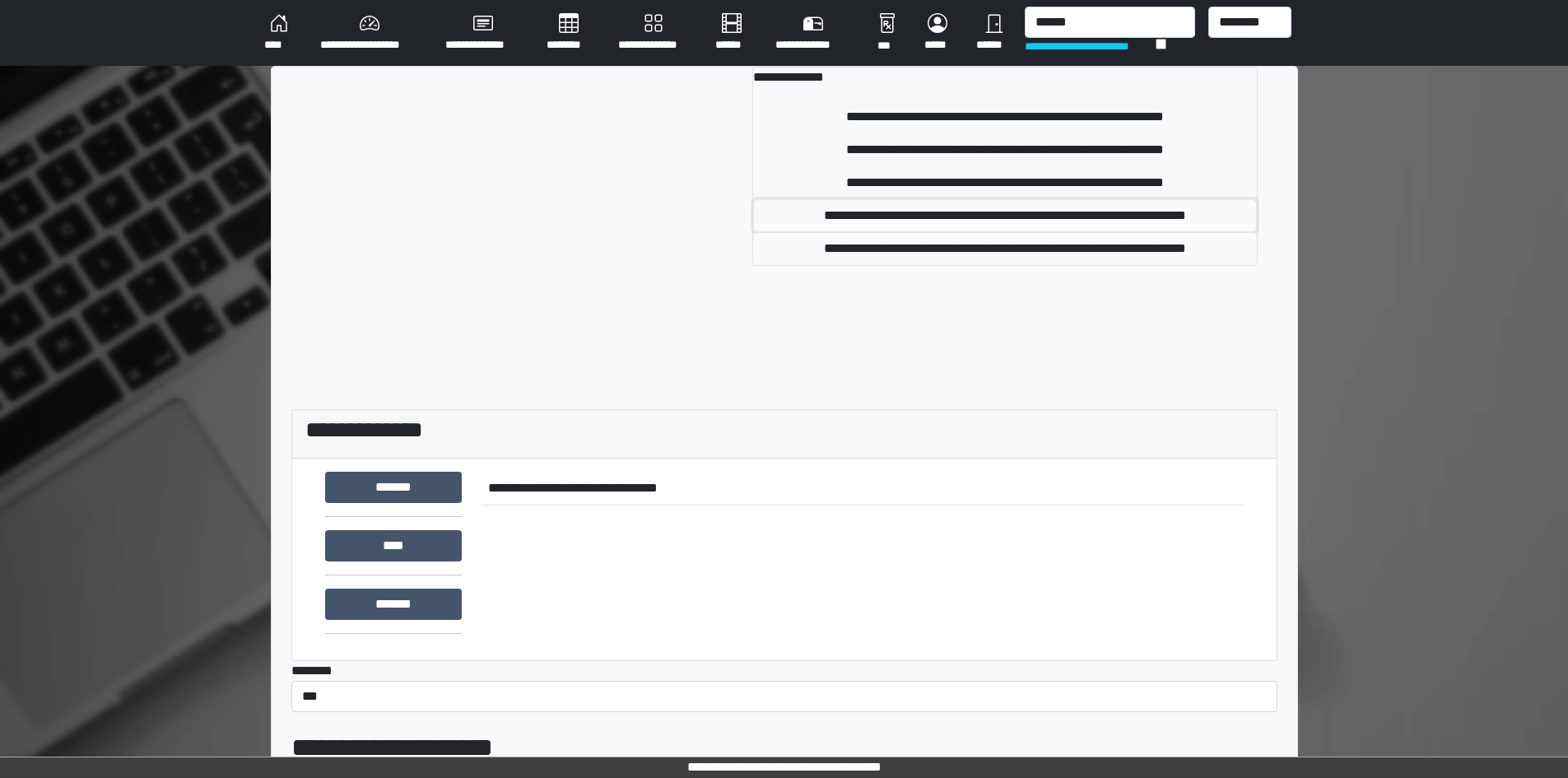 click on "**********" at bounding box center [1004, 216] 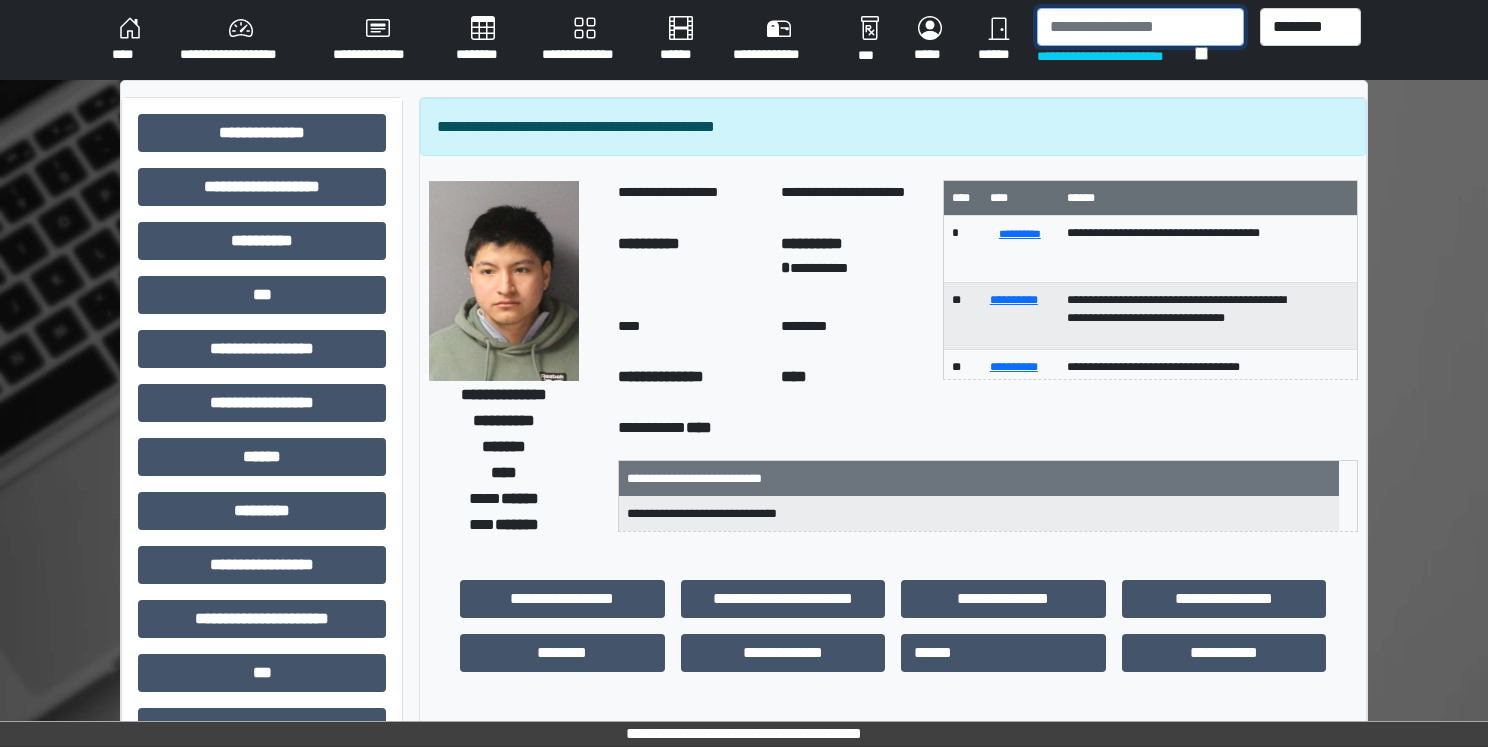 click at bounding box center (1140, 27) 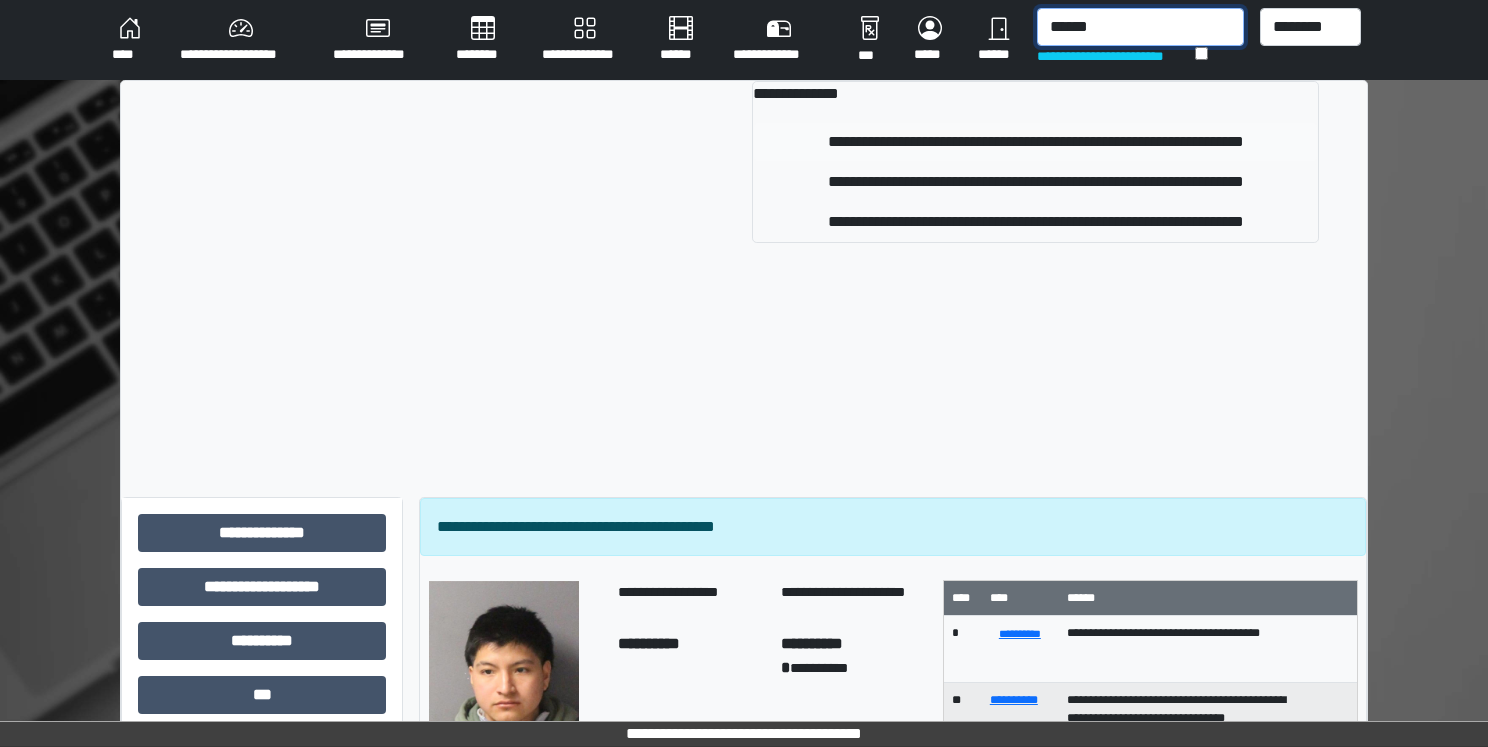 type on "******" 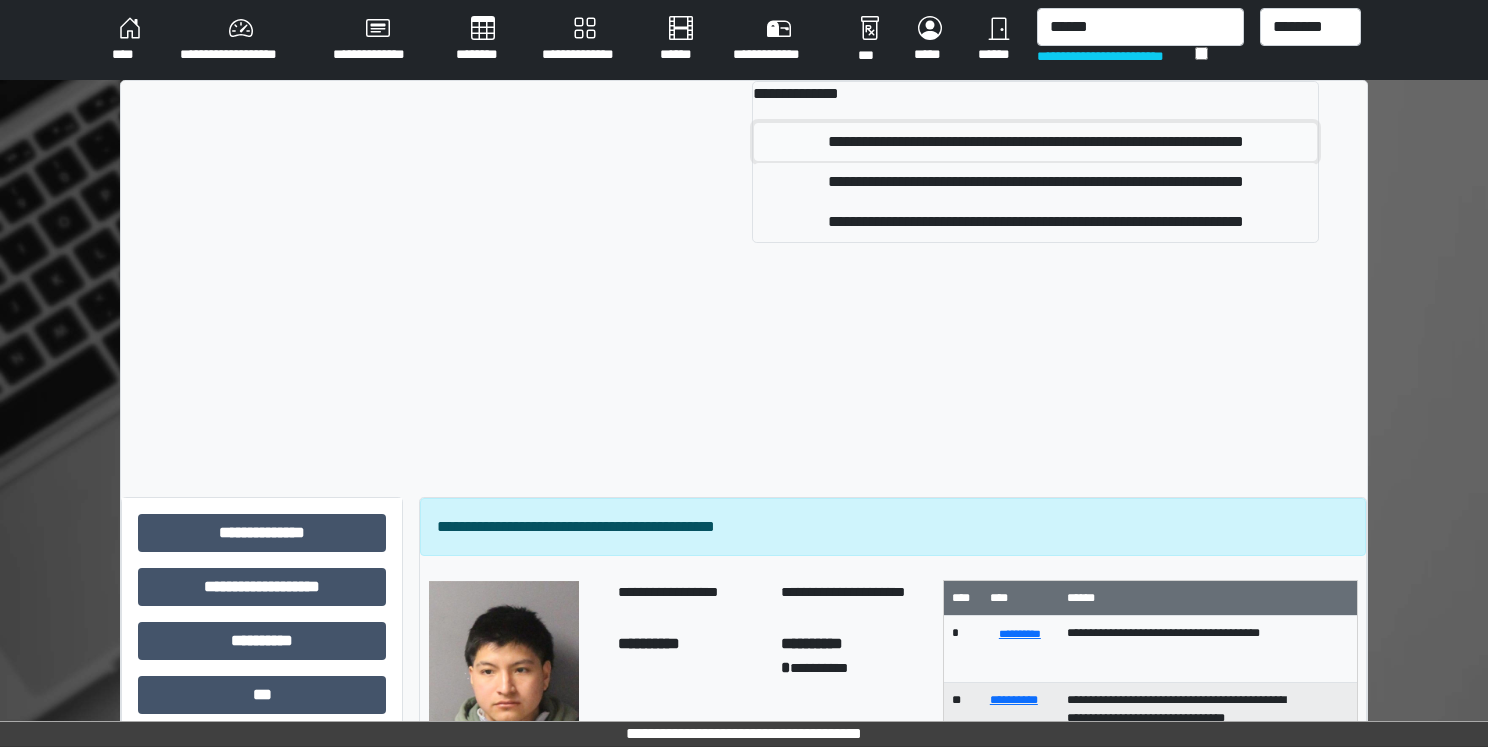 click on "**********" at bounding box center (1035, 142) 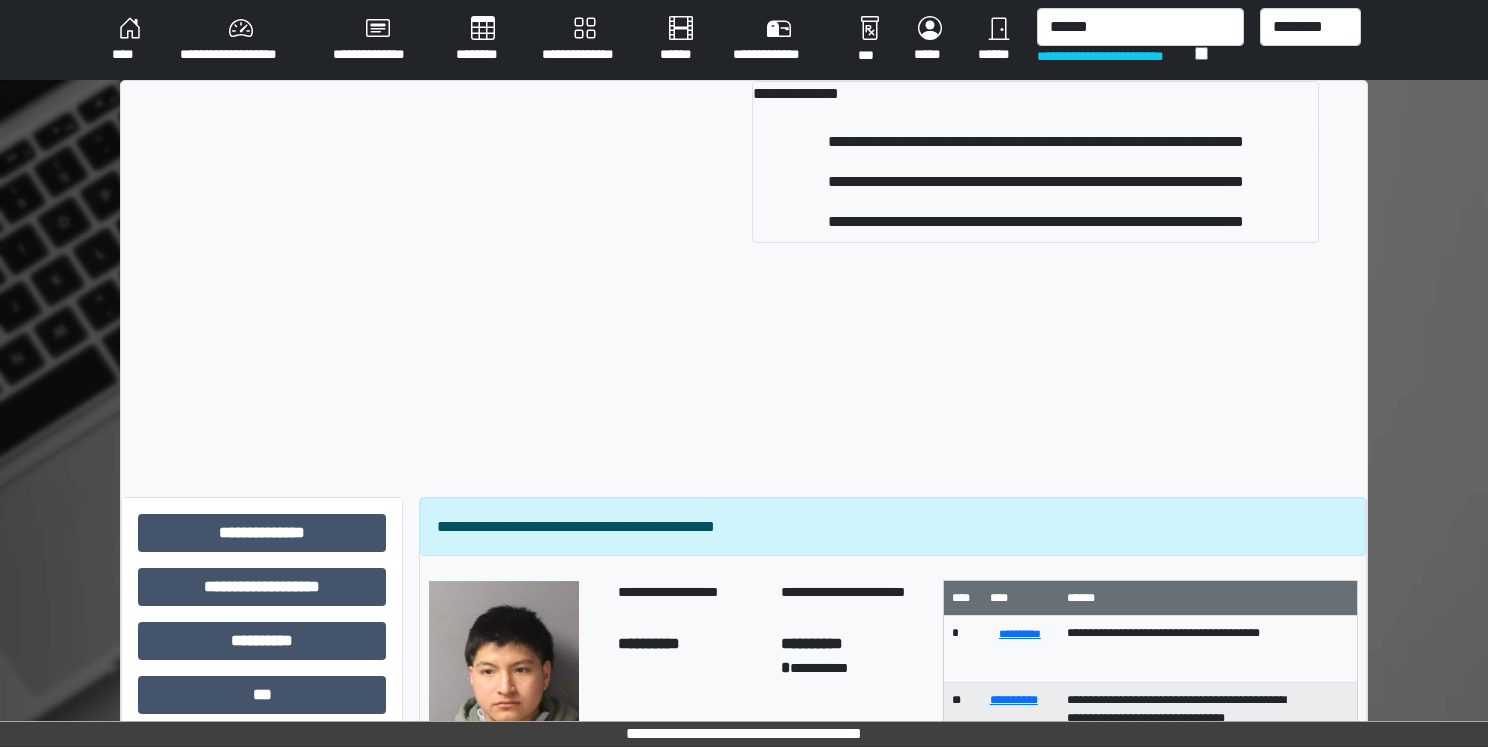 type 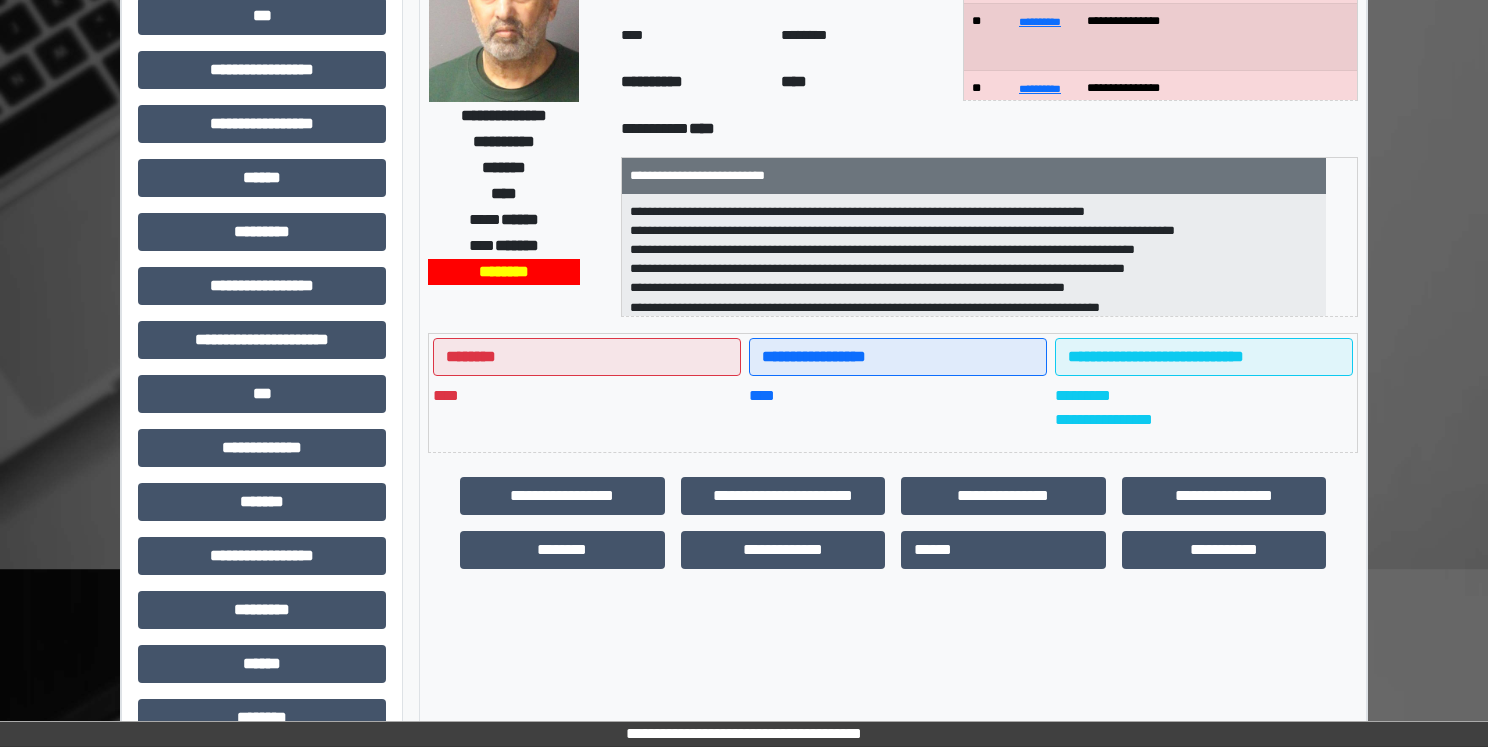 scroll, scrollTop: 400, scrollLeft: 0, axis: vertical 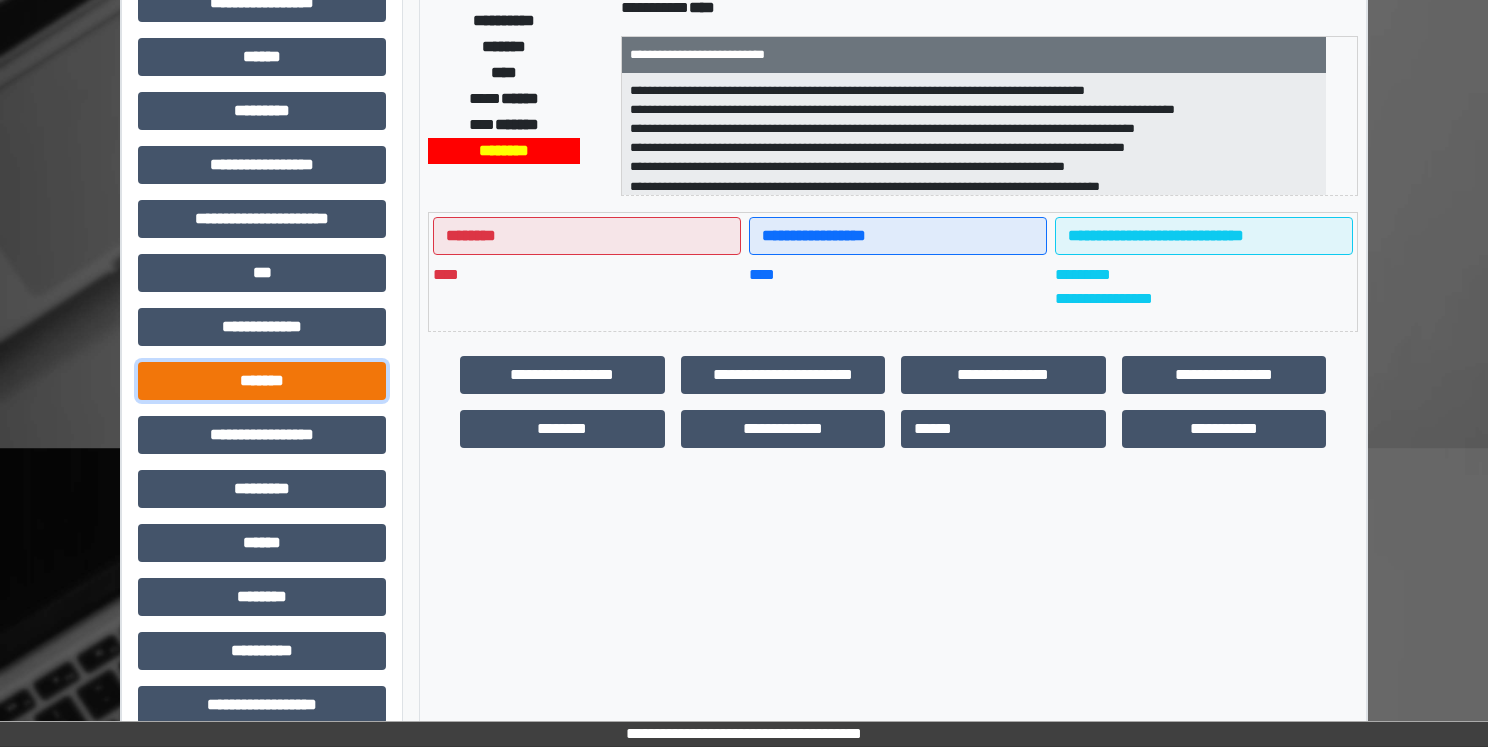 click on "*******" at bounding box center (262, 381) 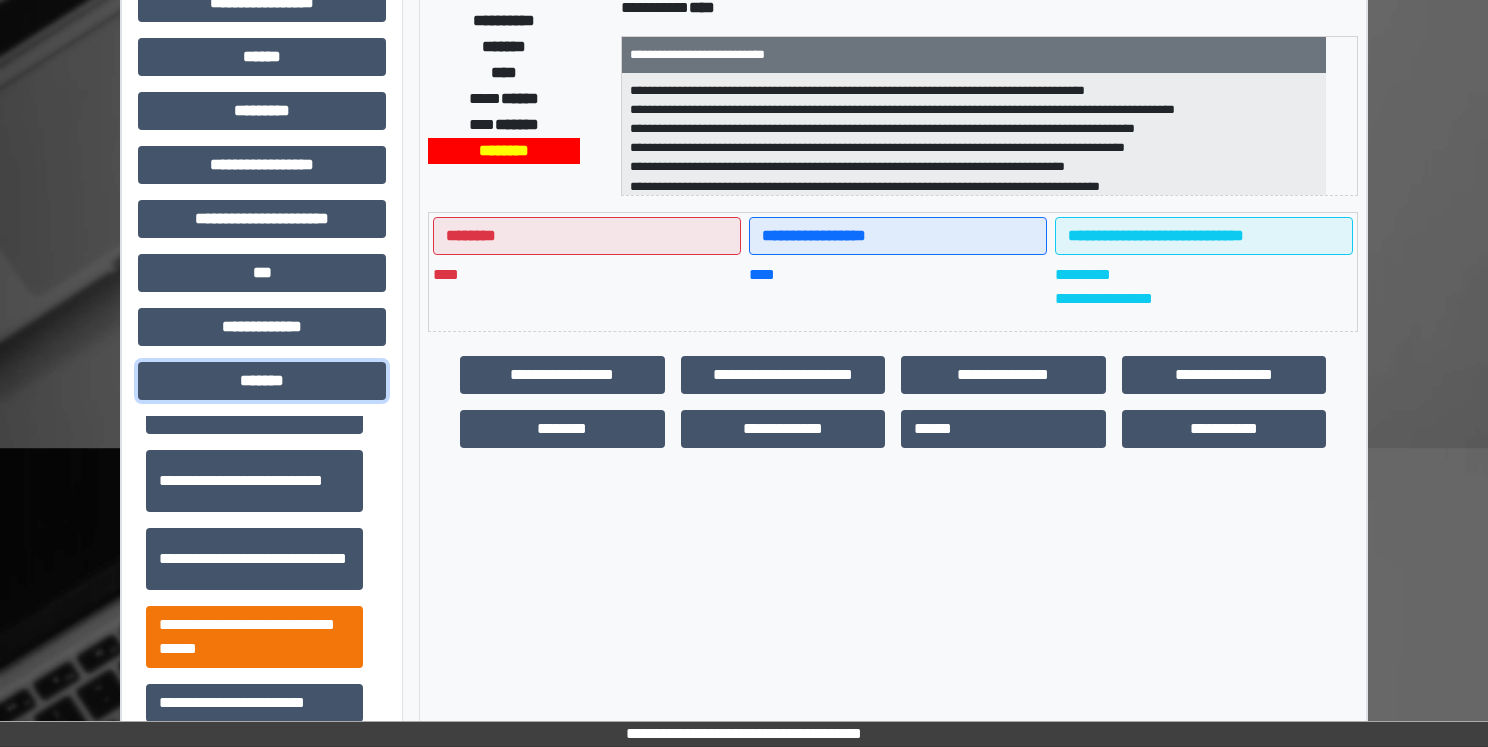 scroll, scrollTop: 700, scrollLeft: 0, axis: vertical 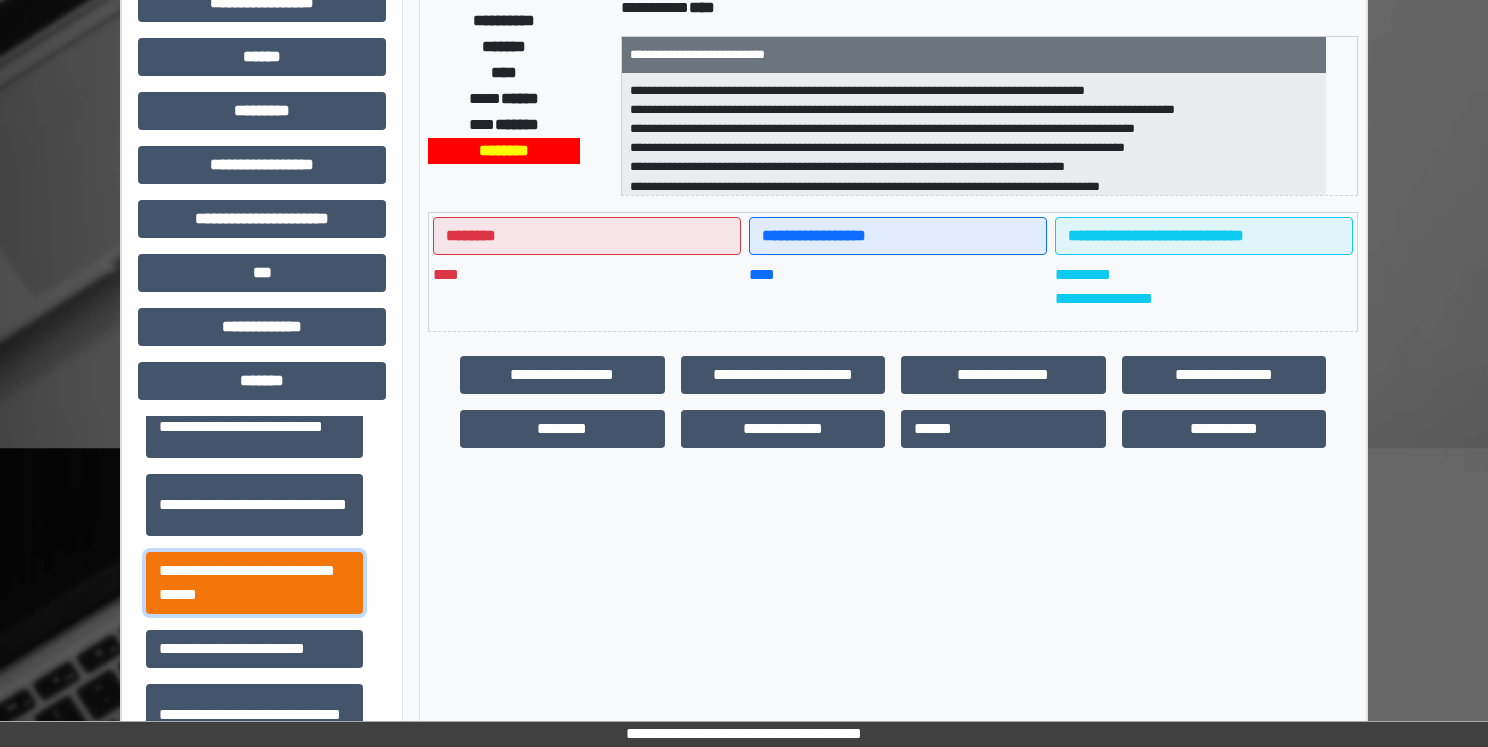 click on "**********" at bounding box center (254, 583) 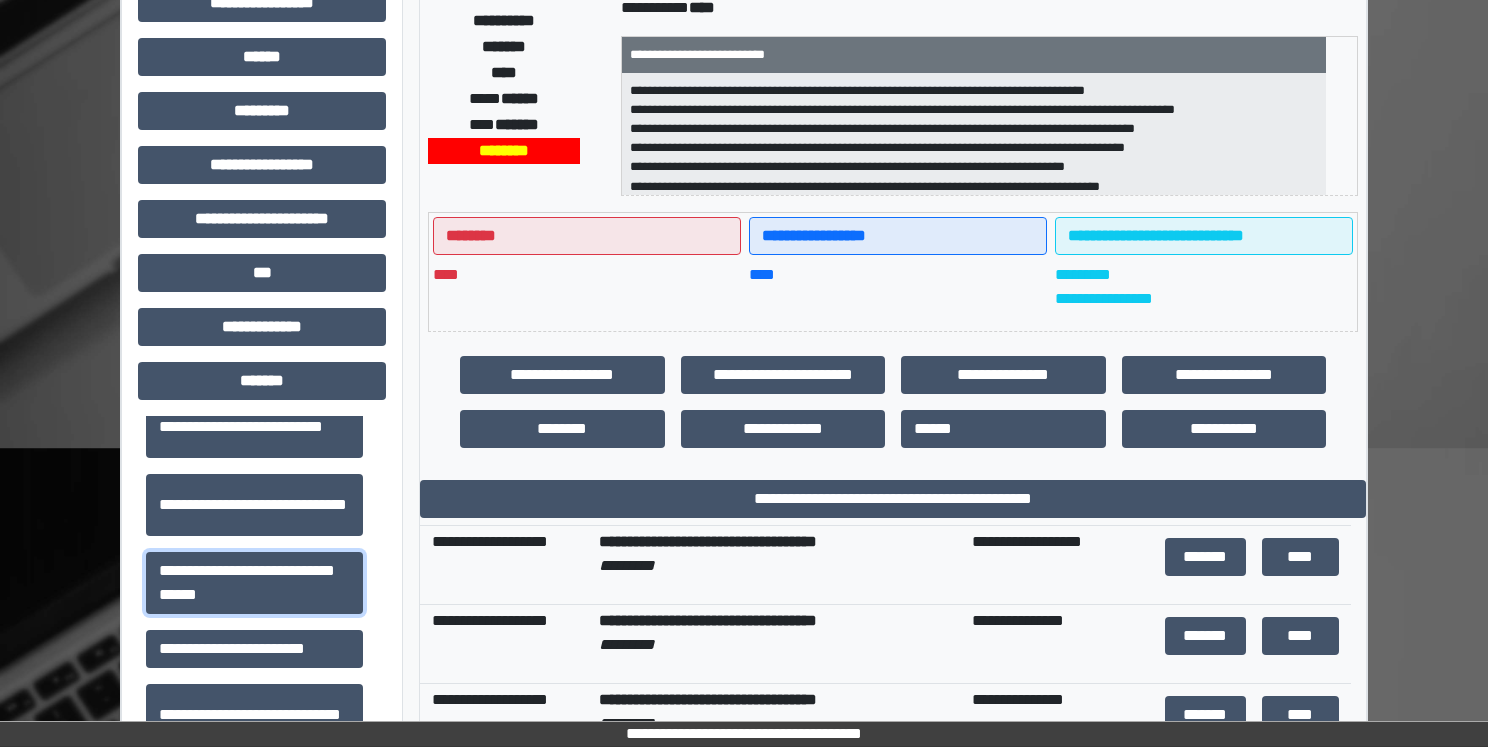scroll, scrollTop: 200, scrollLeft: 0, axis: vertical 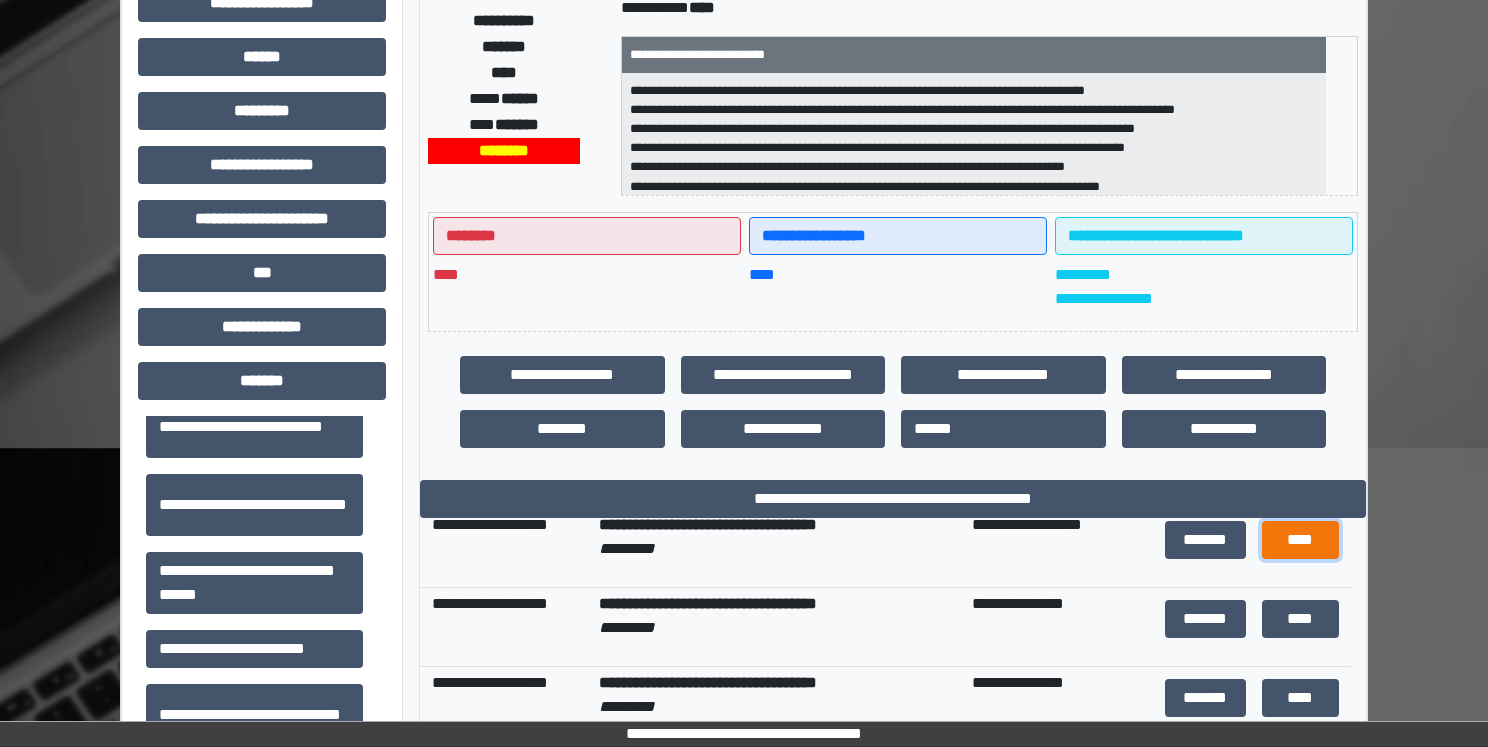 click on "****" at bounding box center [1300, 540] 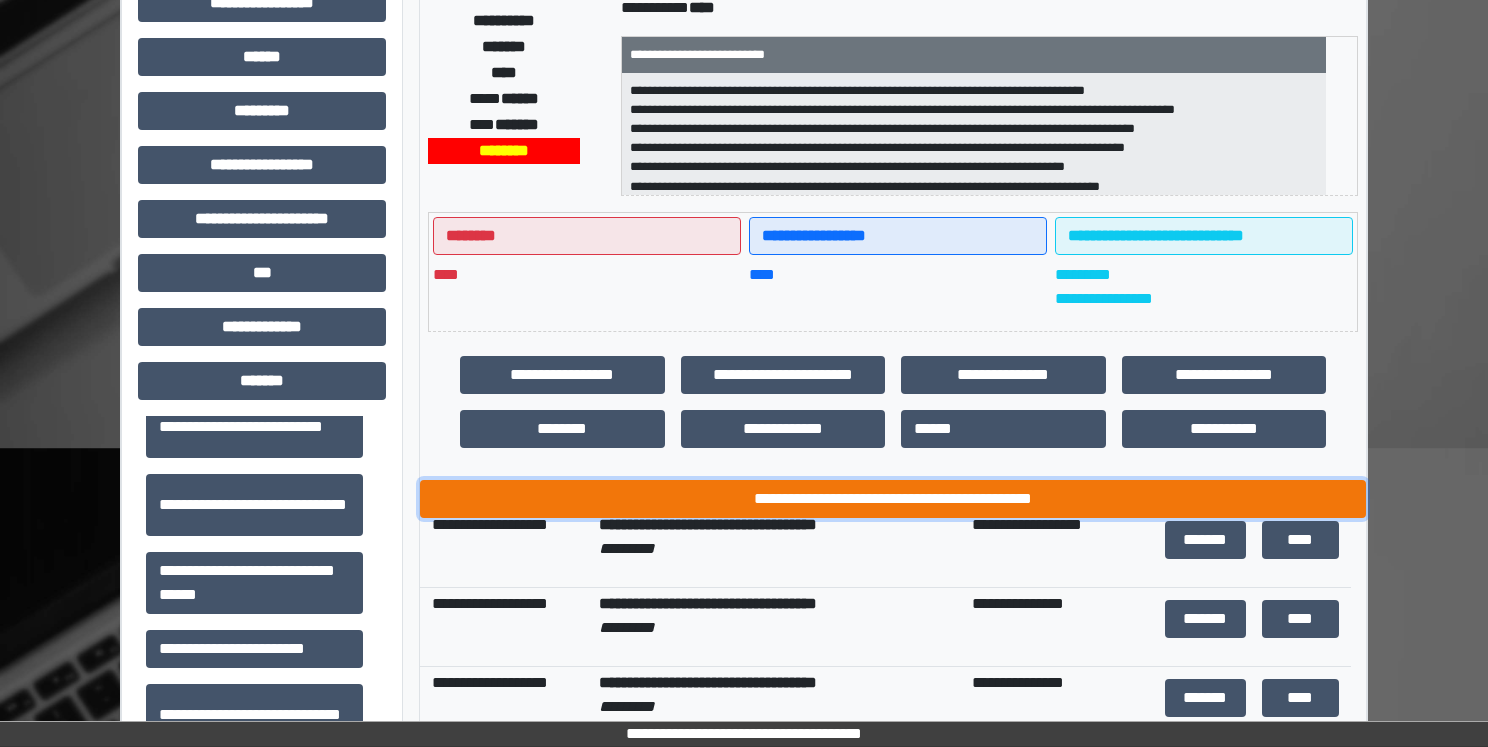 click on "**********" at bounding box center (893, 499) 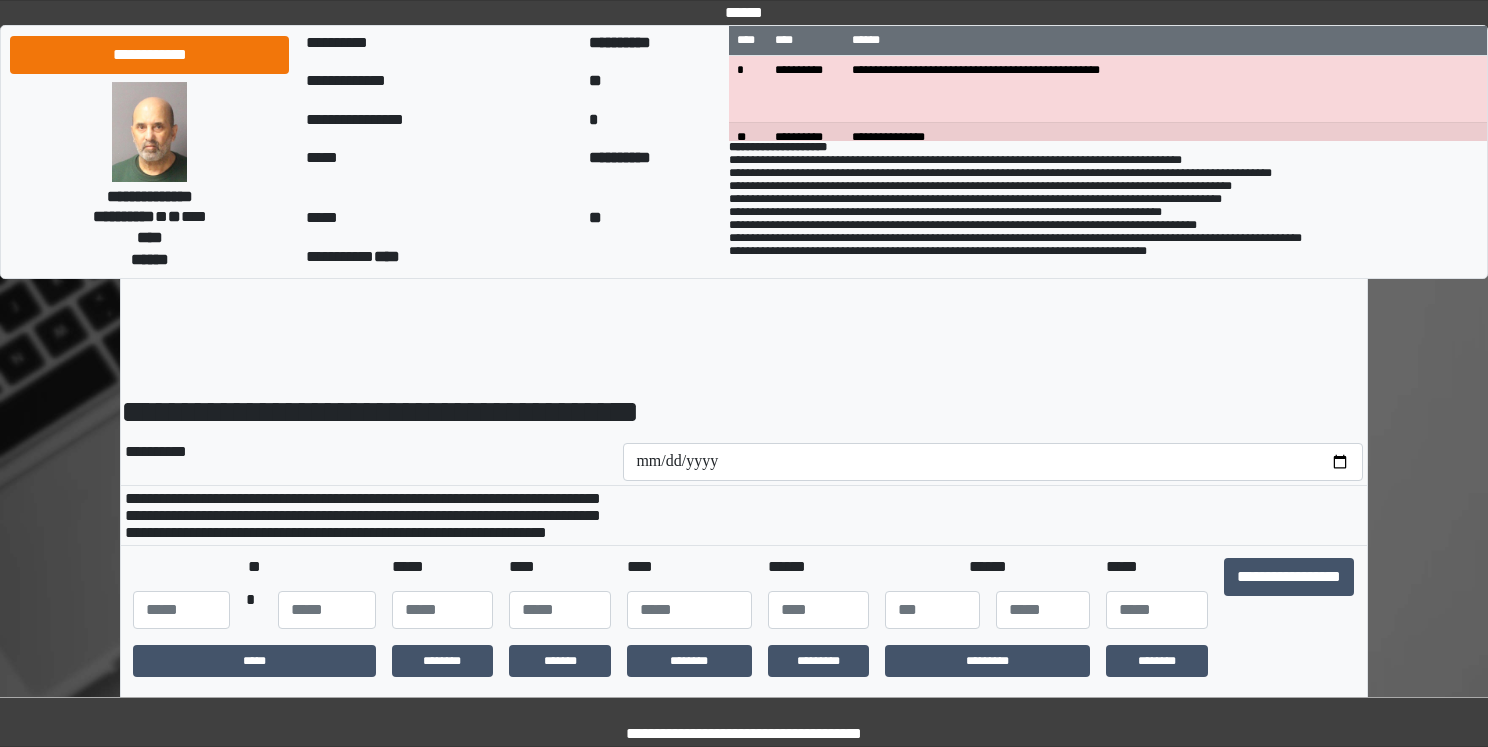 scroll, scrollTop: 0, scrollLeft: 0, axis: both 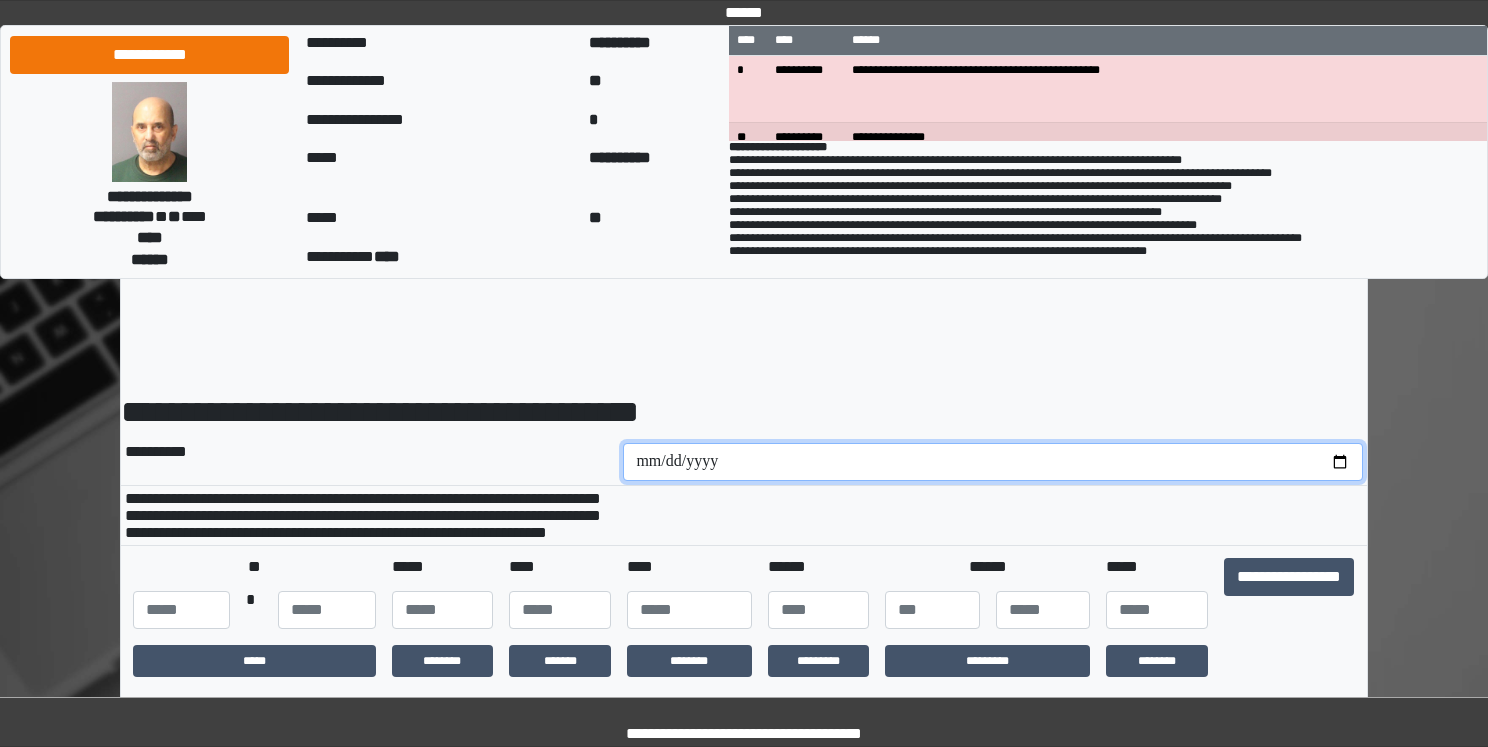 click at bounding box center (993, 462) 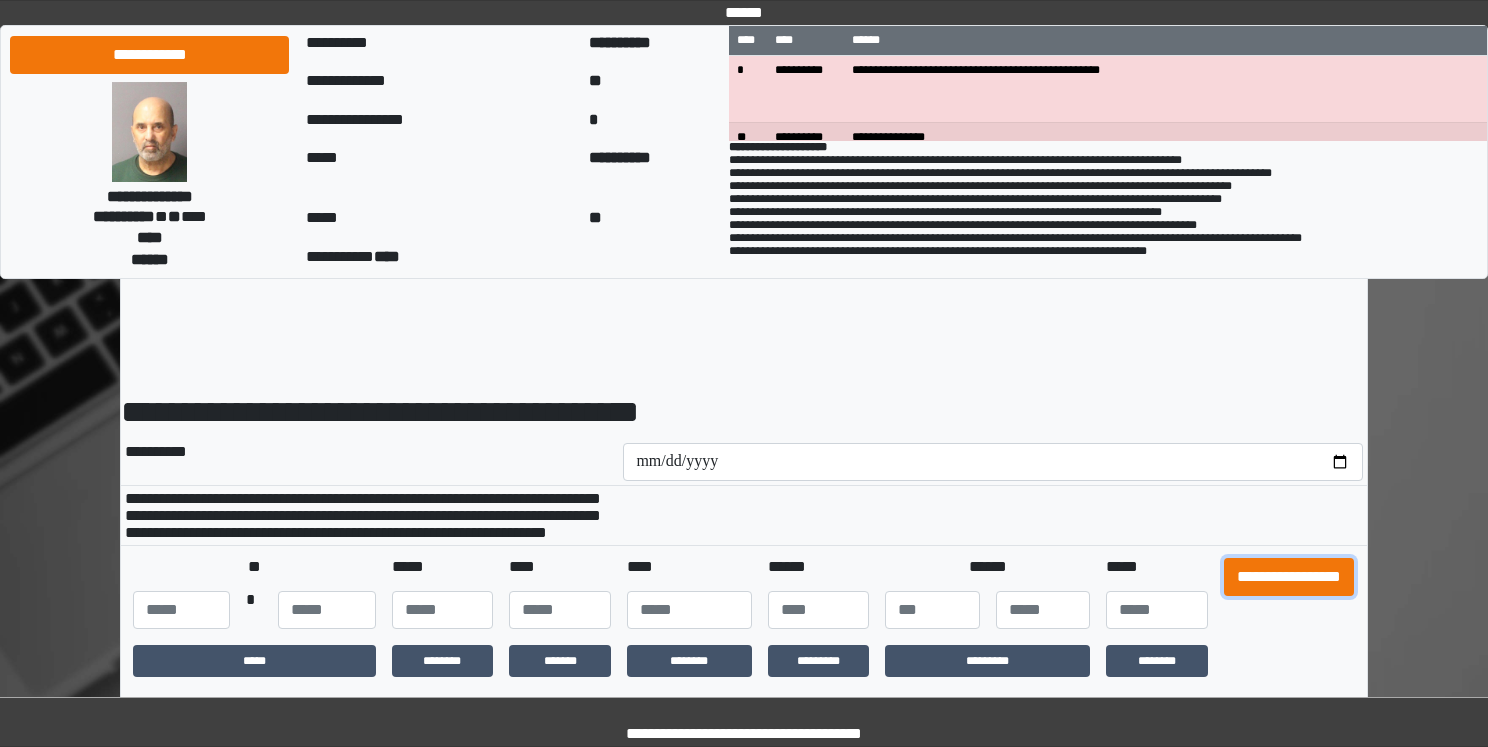 click on "**********" at bounding box center [1289, 577] 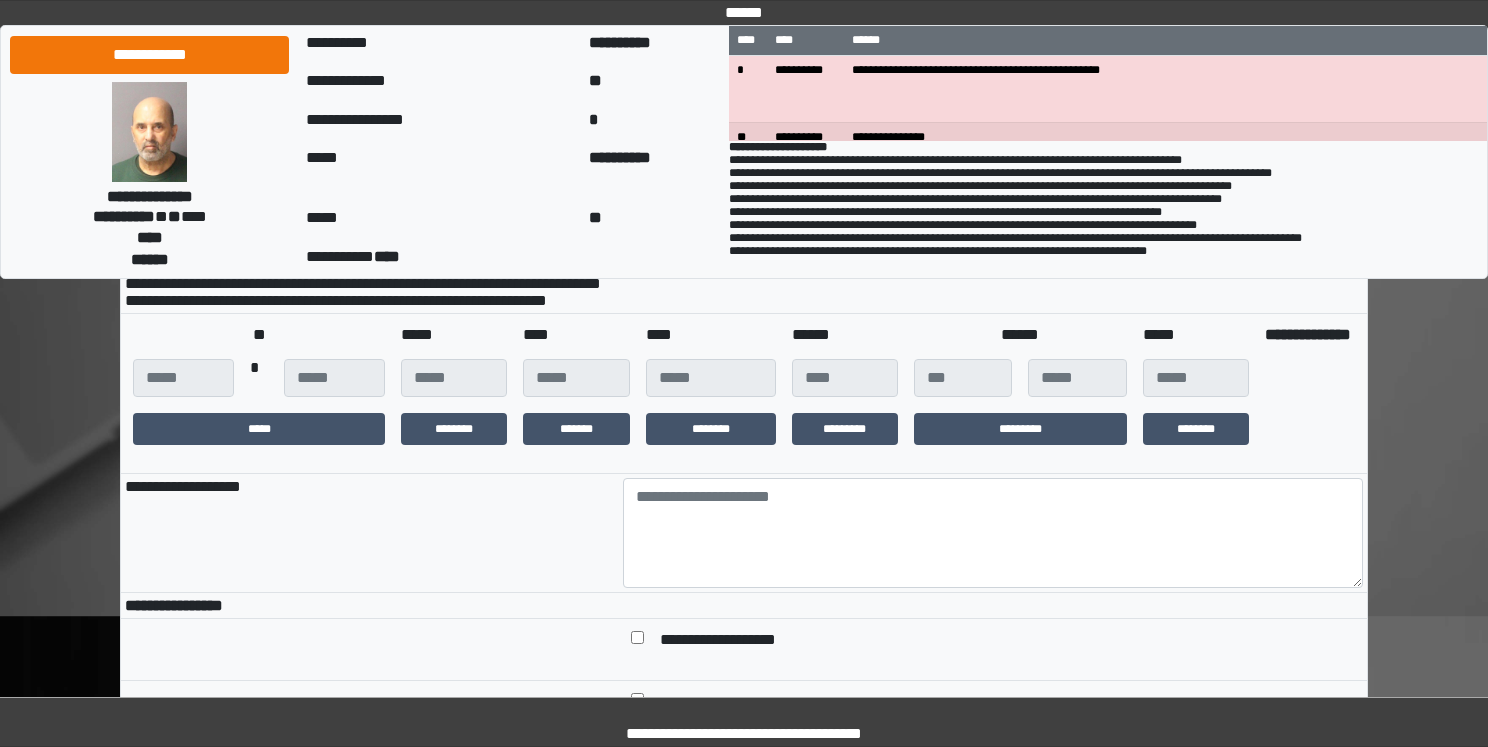 scroll, scrollTop: 300, scrollLeft: 0, axis: vertical 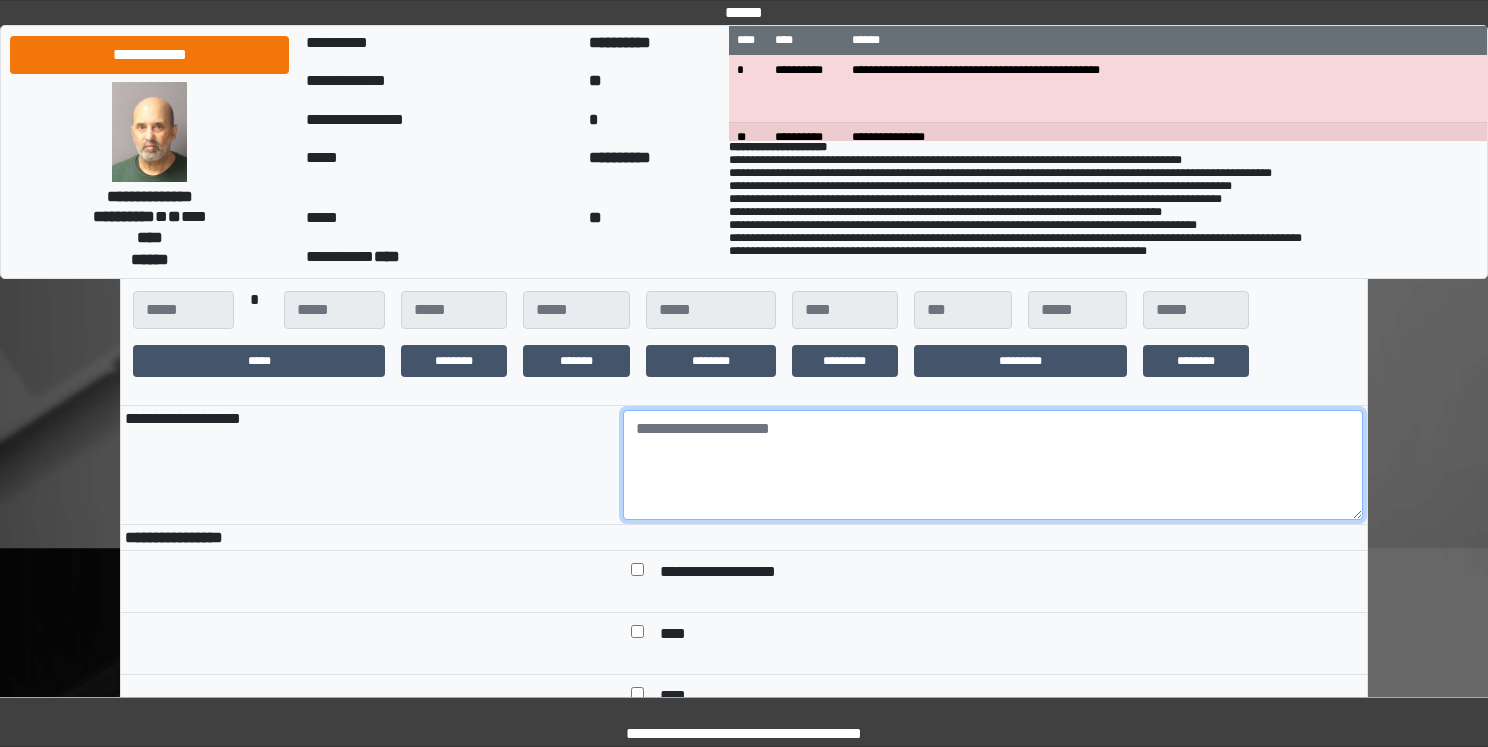 click at bounding box center [993, 465] 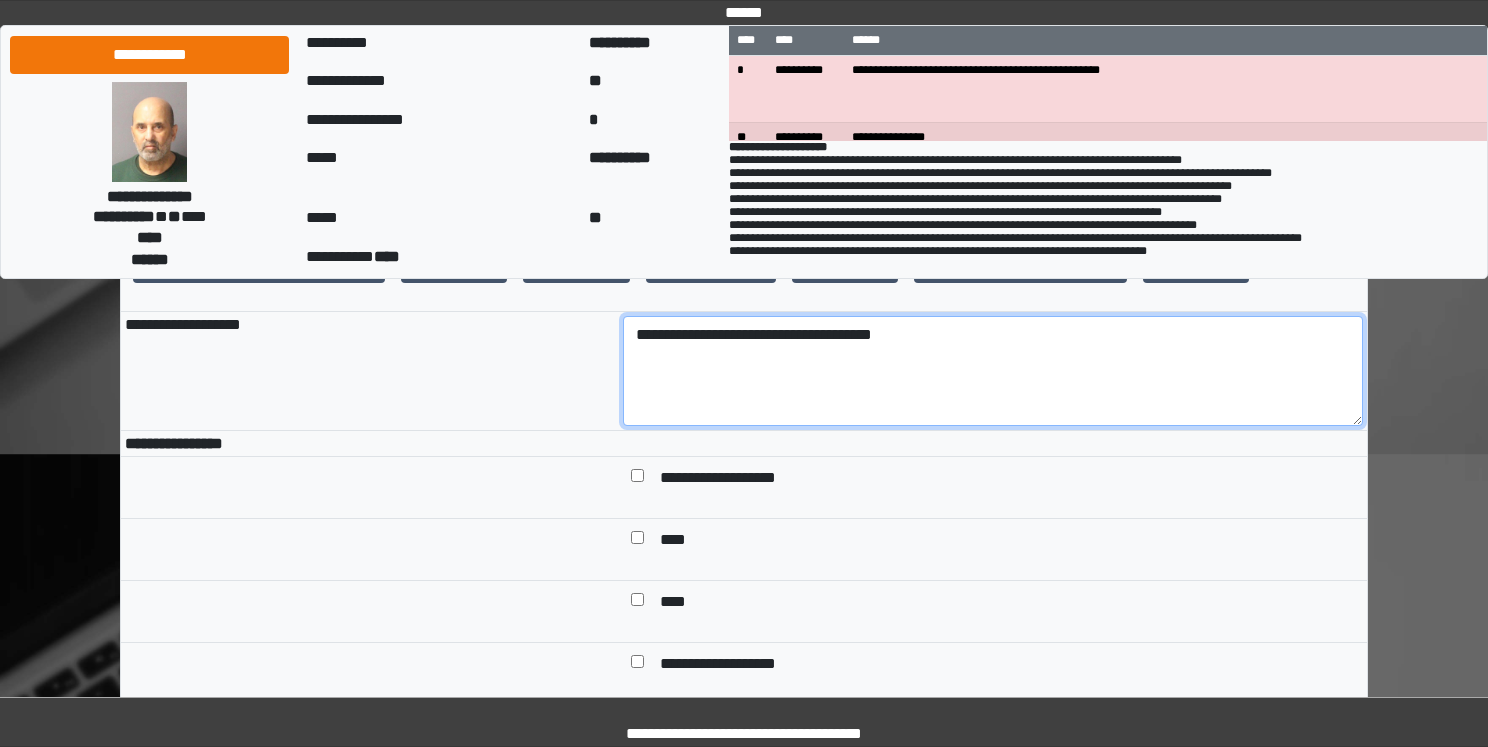 scroll, scrollTop: 400, scrollLeft: 0, axis: vertical 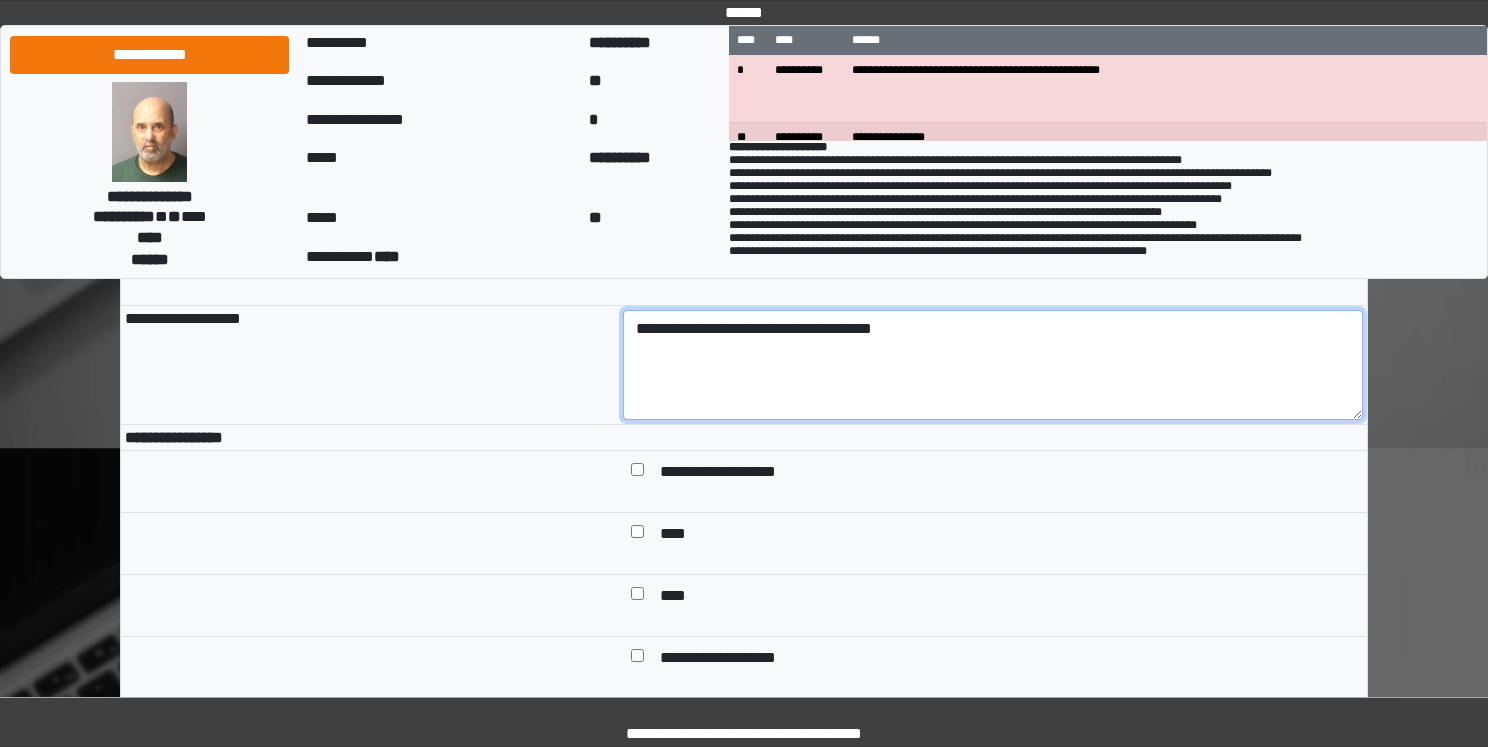 type on "**********" 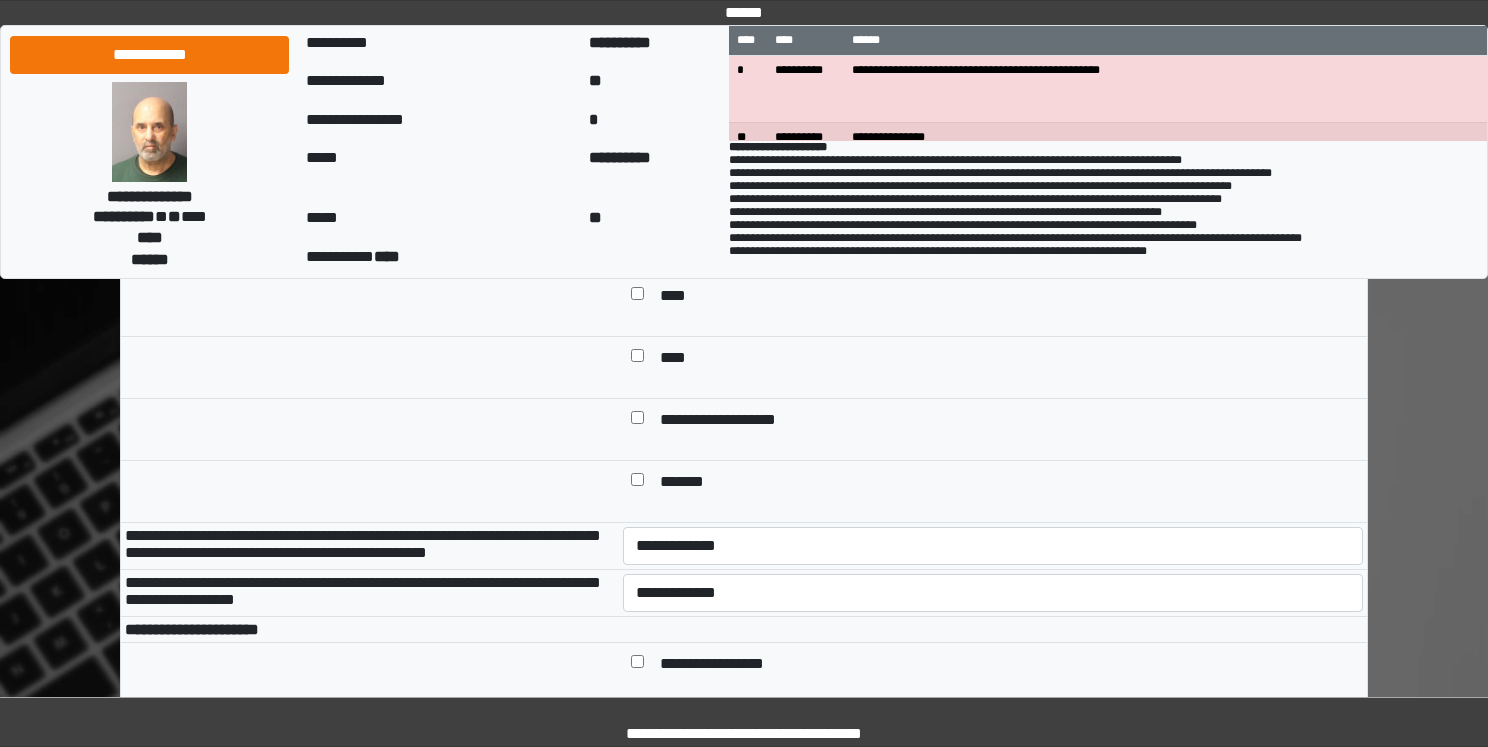 scroll, scrollTop: 700, scrollLeft: 0, axis: vertical 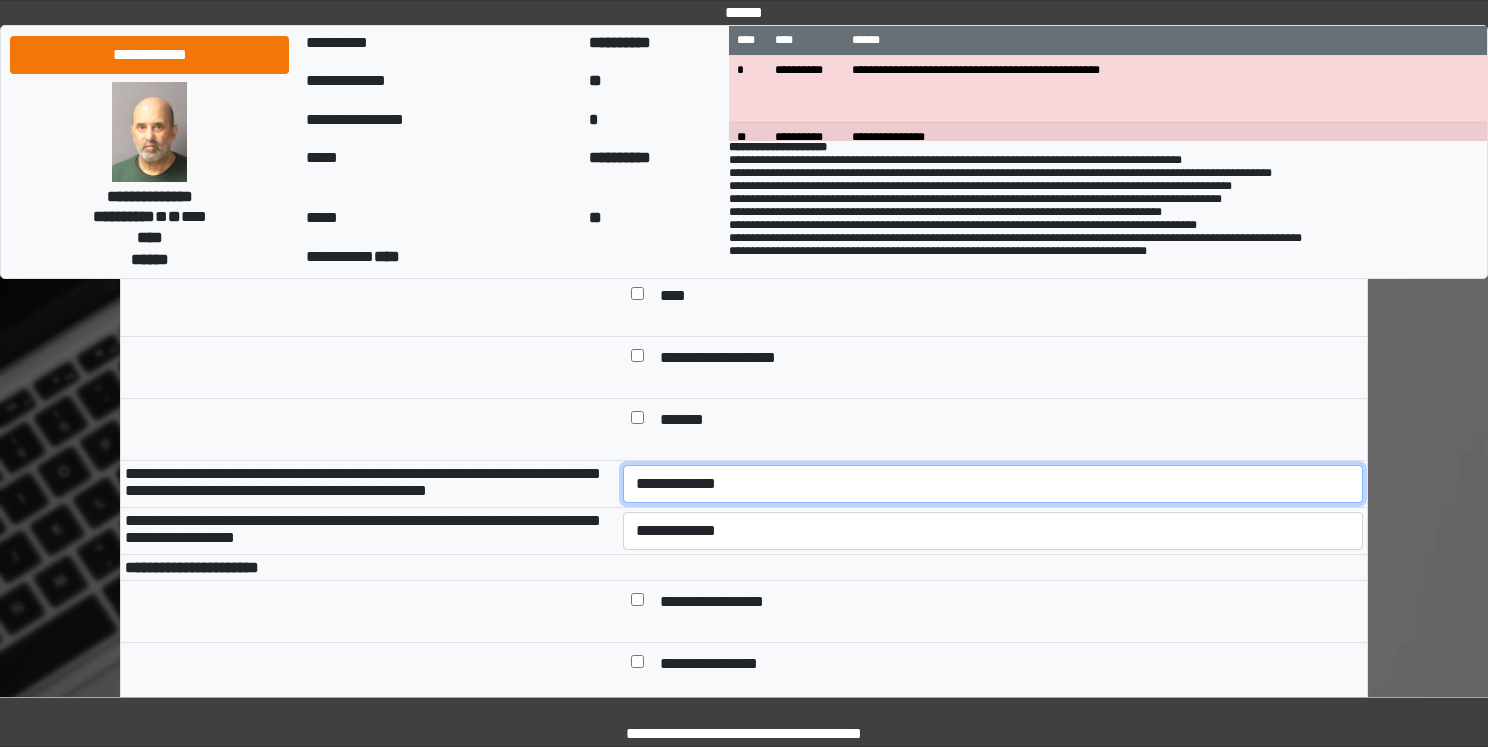 click on "**********" at bounding box center (993, 484) 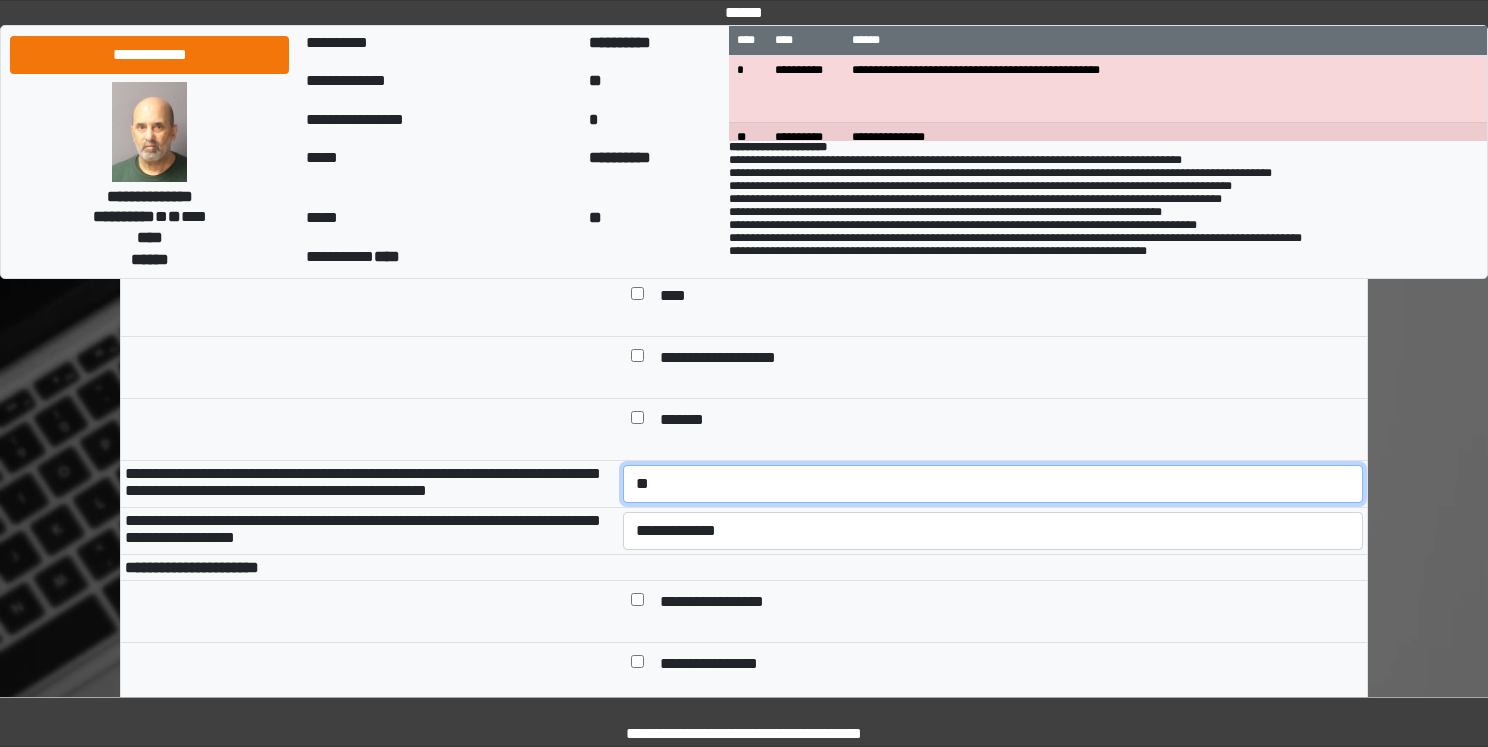 click on "**********" at bounding box center [993, 484] 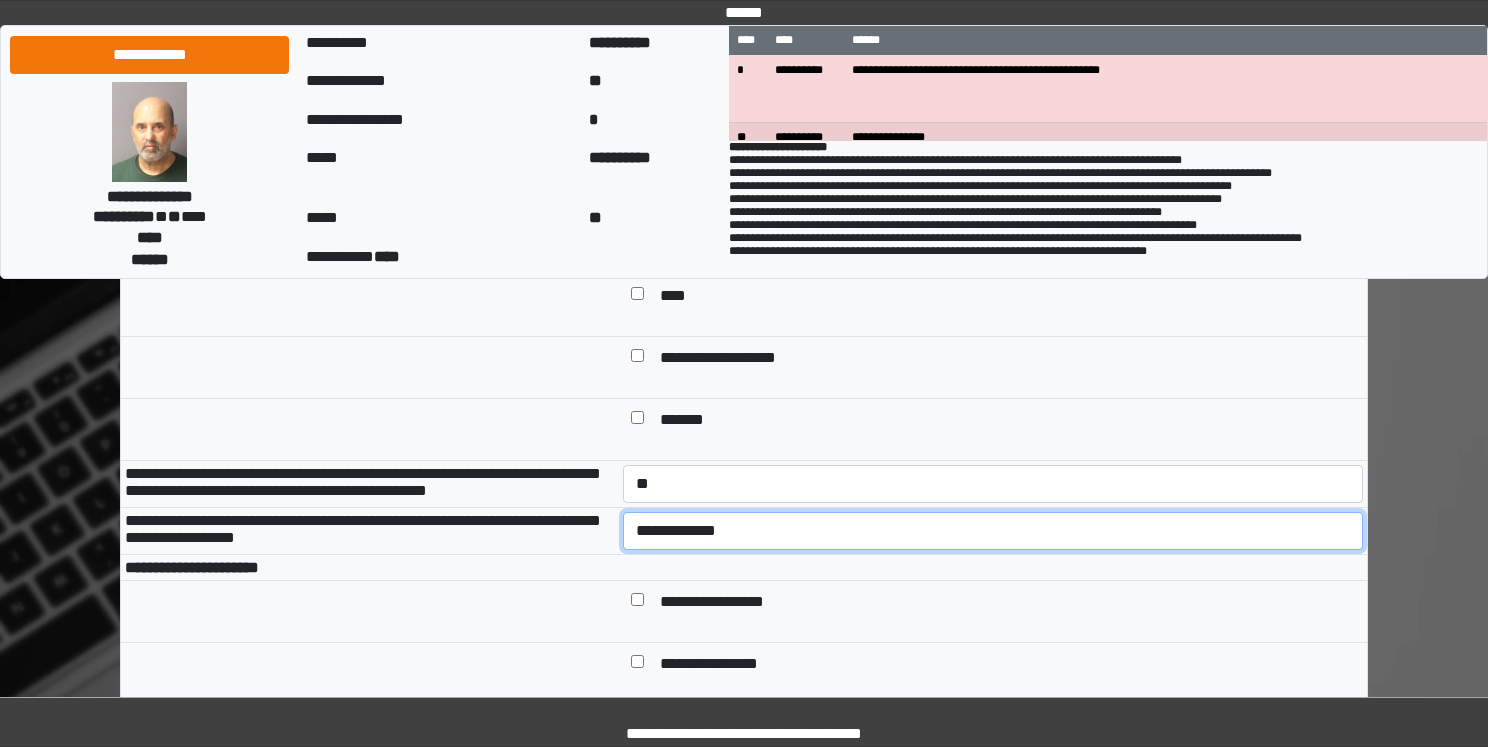 click on "**********" at bounding box center [993, 531] 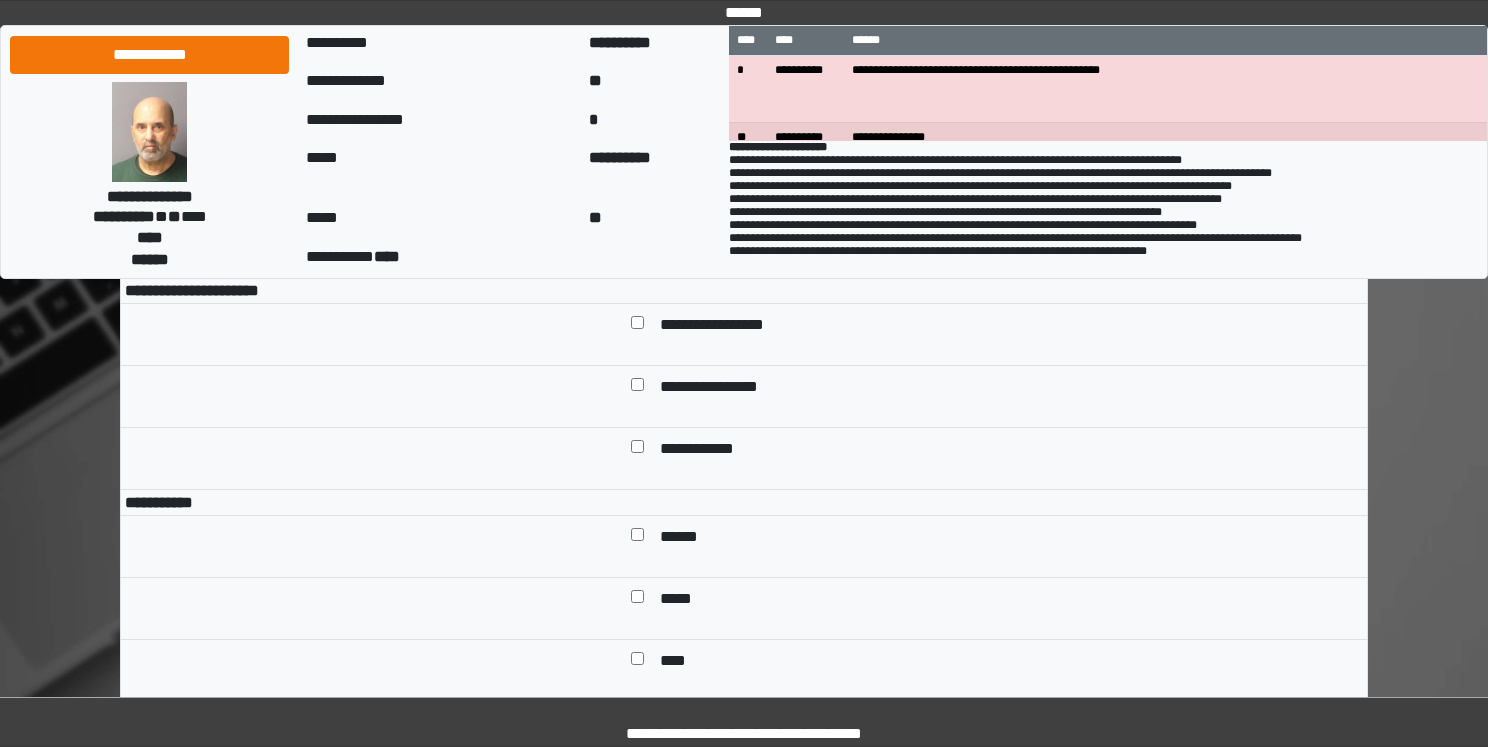 scroll, scrollTop: 1000, scrollLeft: 0, axis: vertical 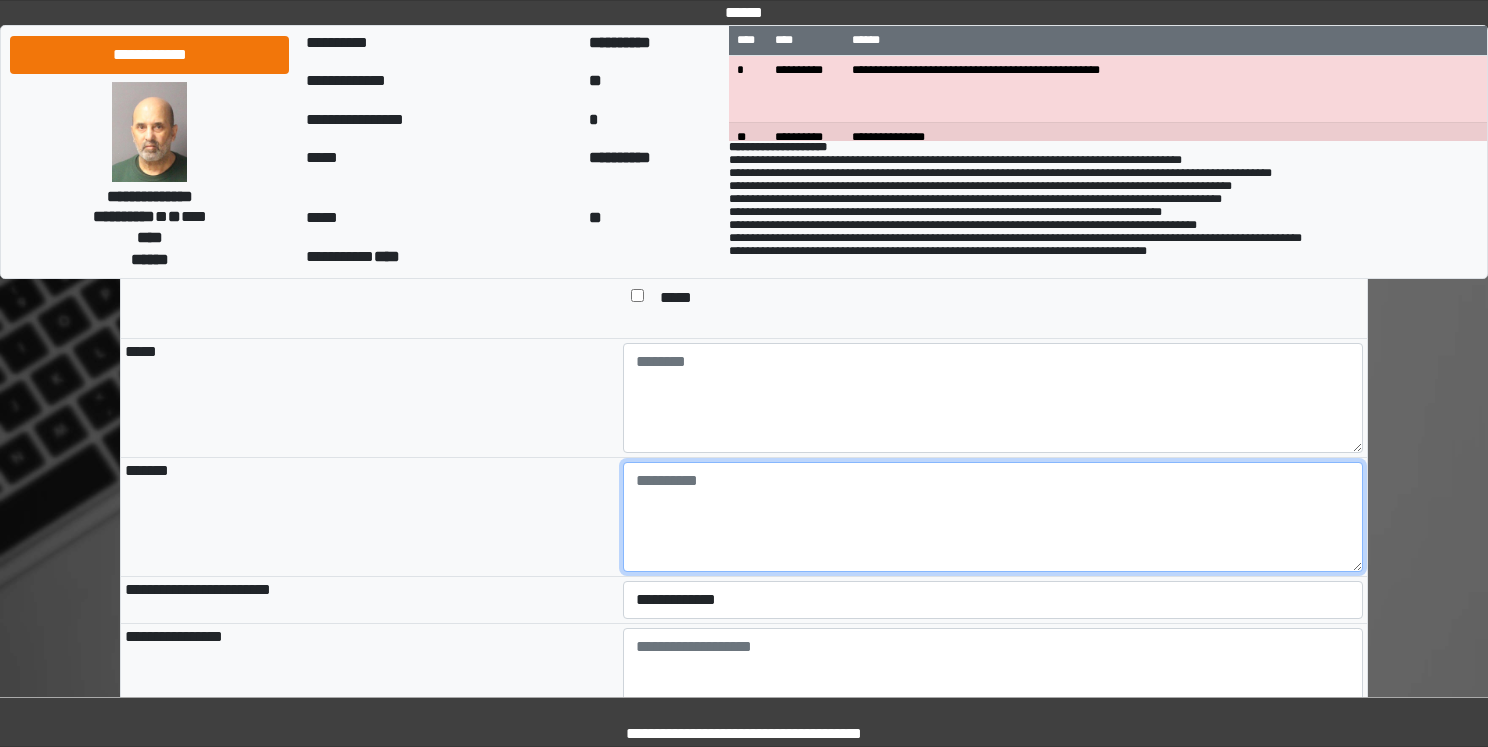 click at bounding box center [993, 517] 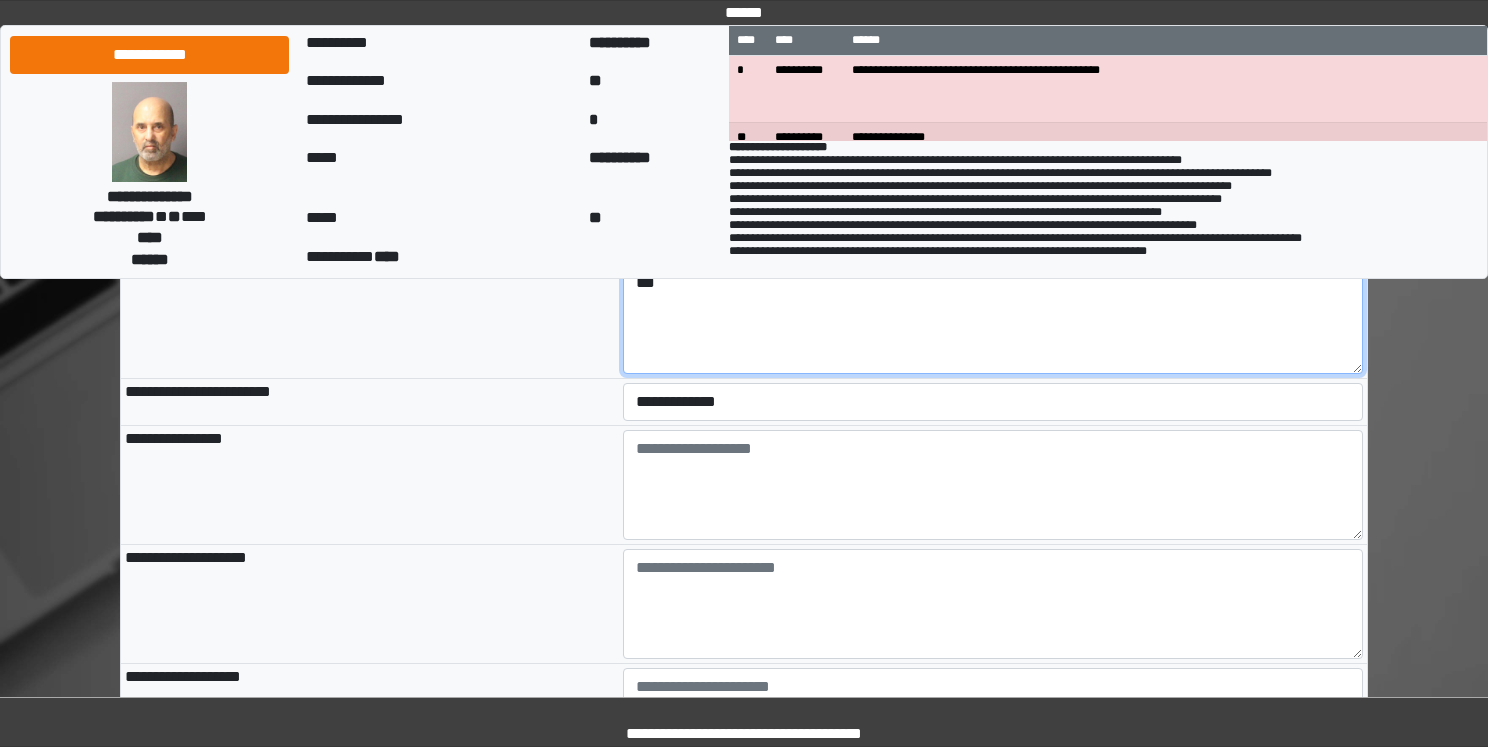 scroll, scrollTop: 2000, scrollLeft: 0, axis: vertical 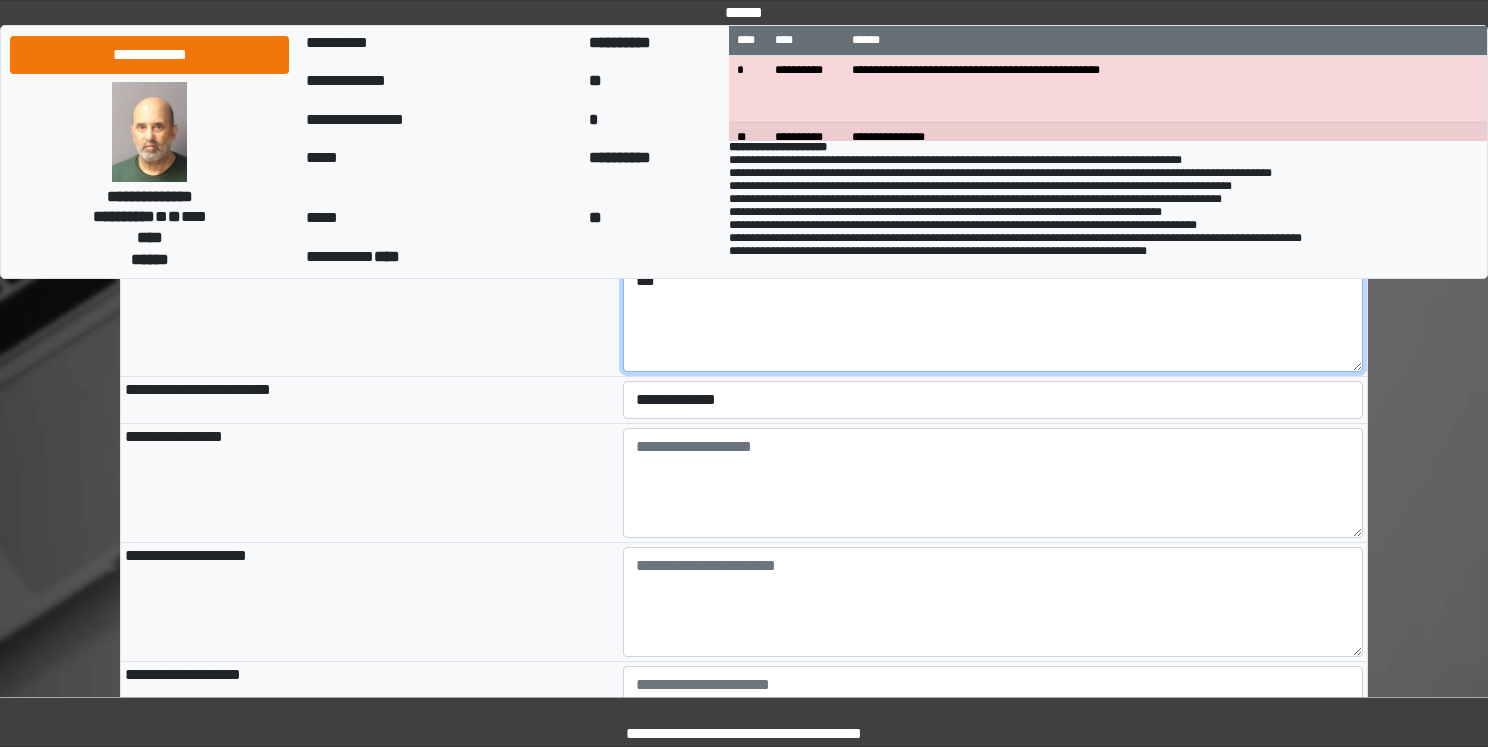 type on "***" 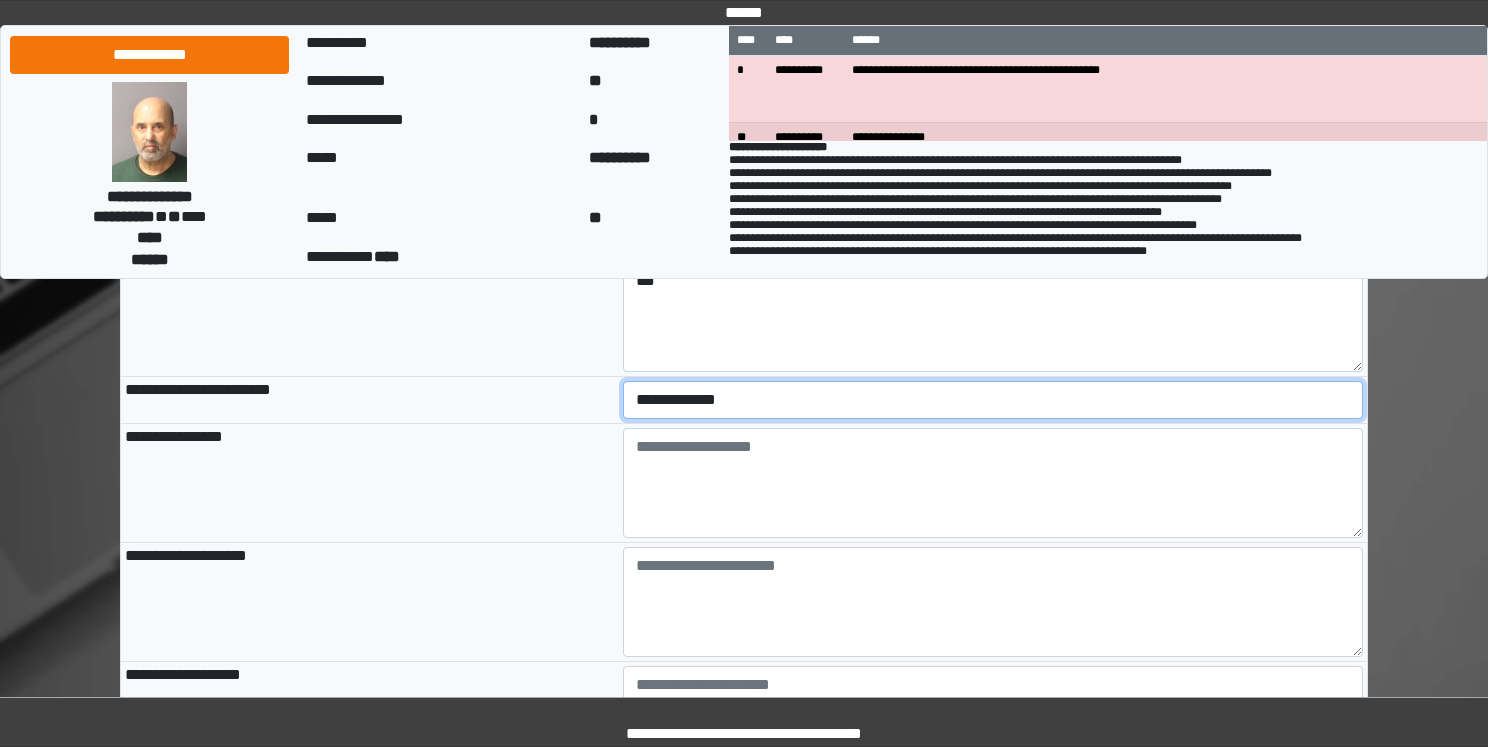 click on "**********" at bounding box center (993, 400) 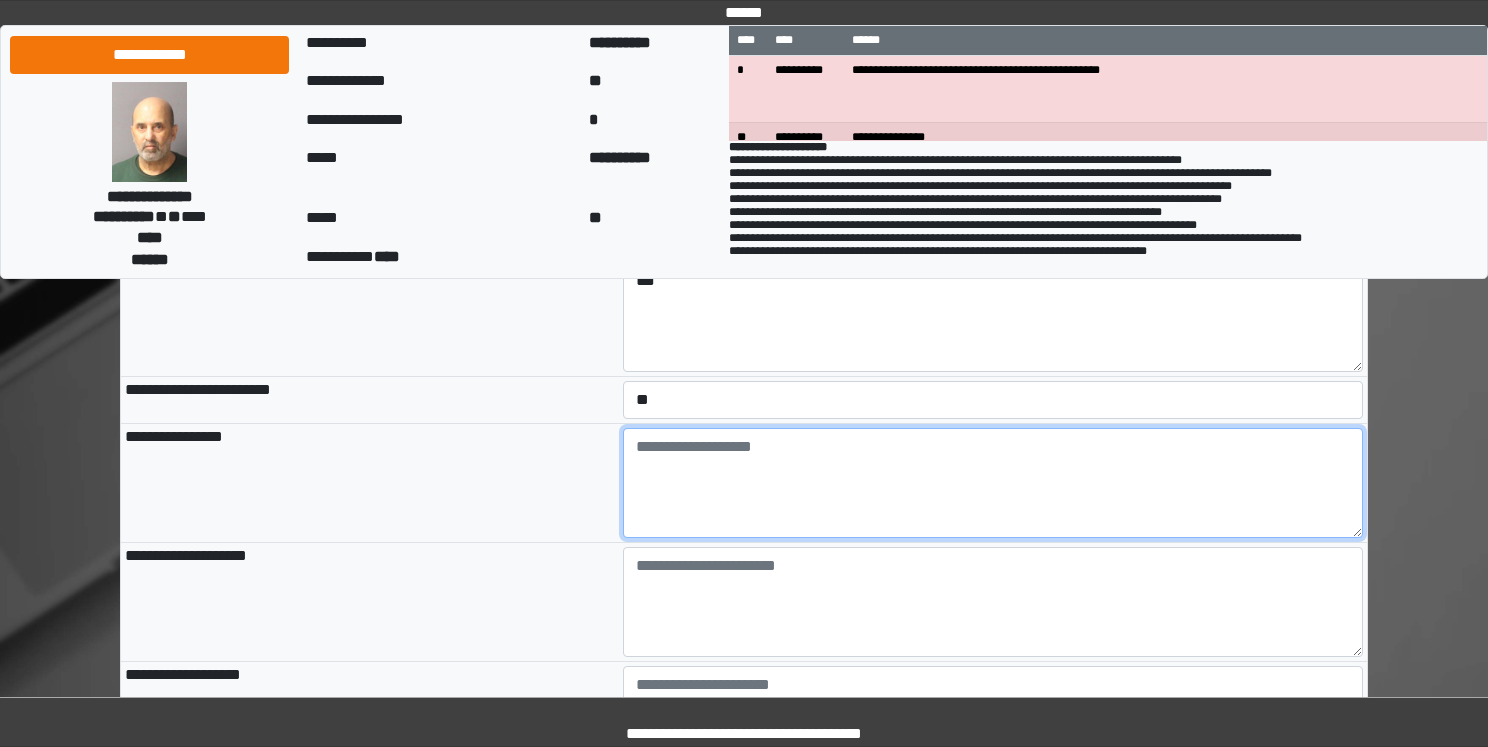 click at bounding box center [993, 483] 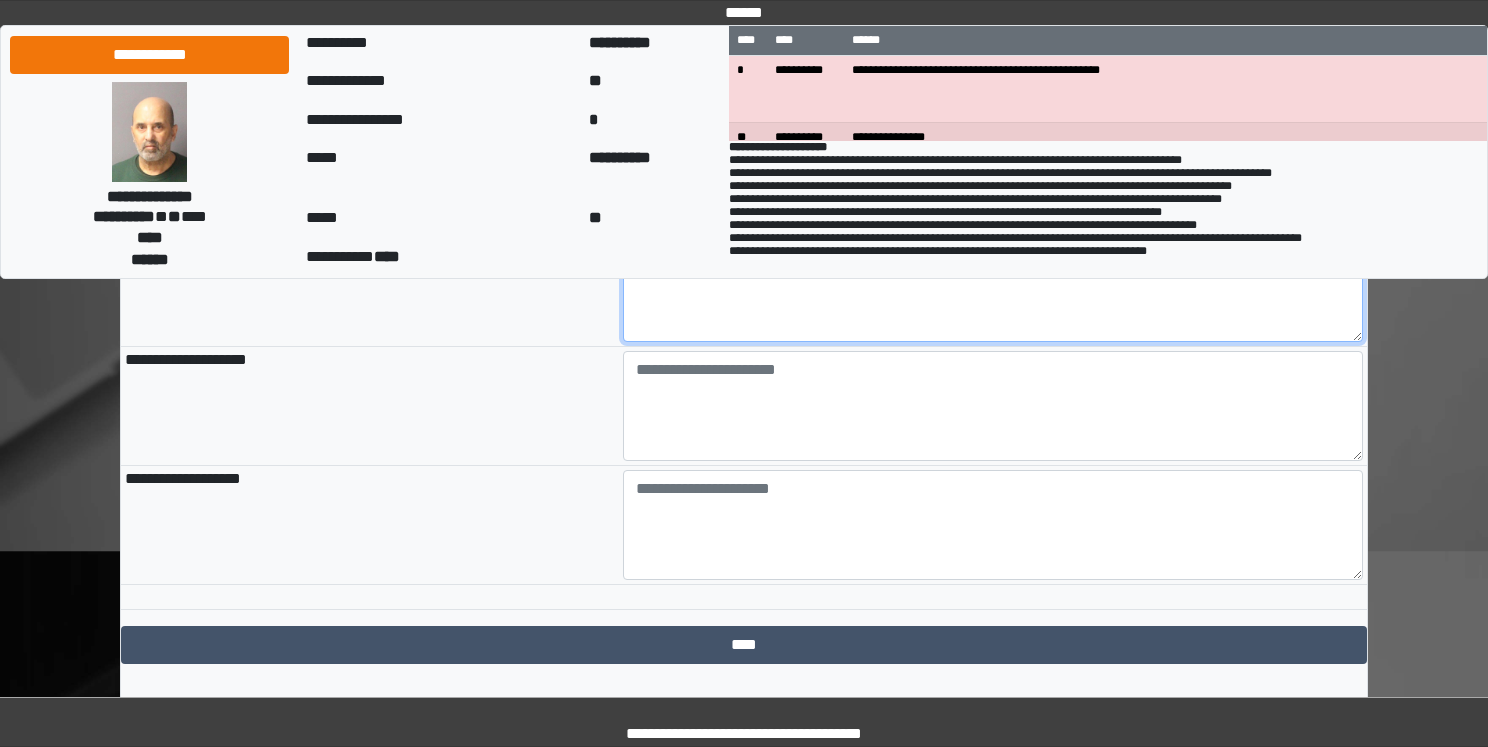 scroll, scrollTop: 2200, scrollLeft: 0, axis: vertical 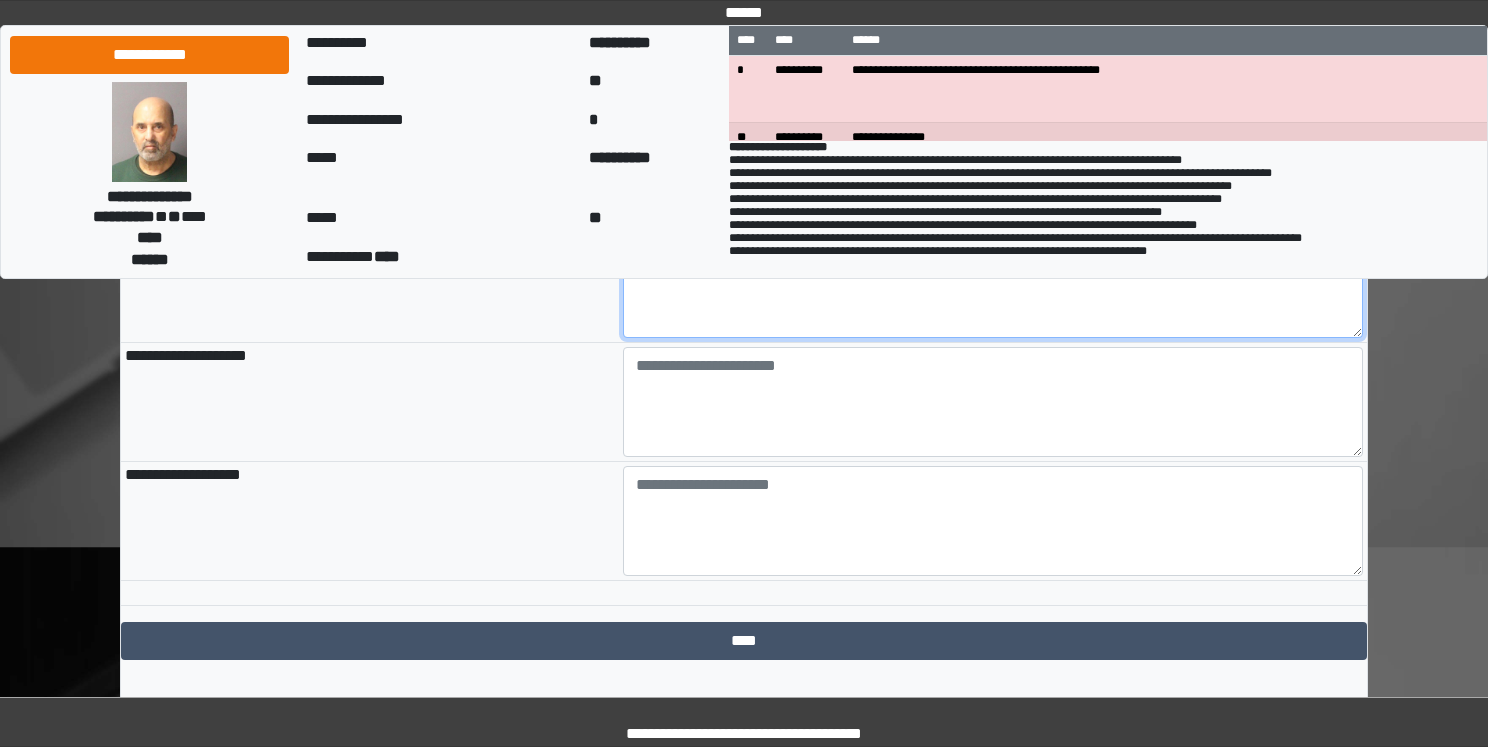 type on "***" 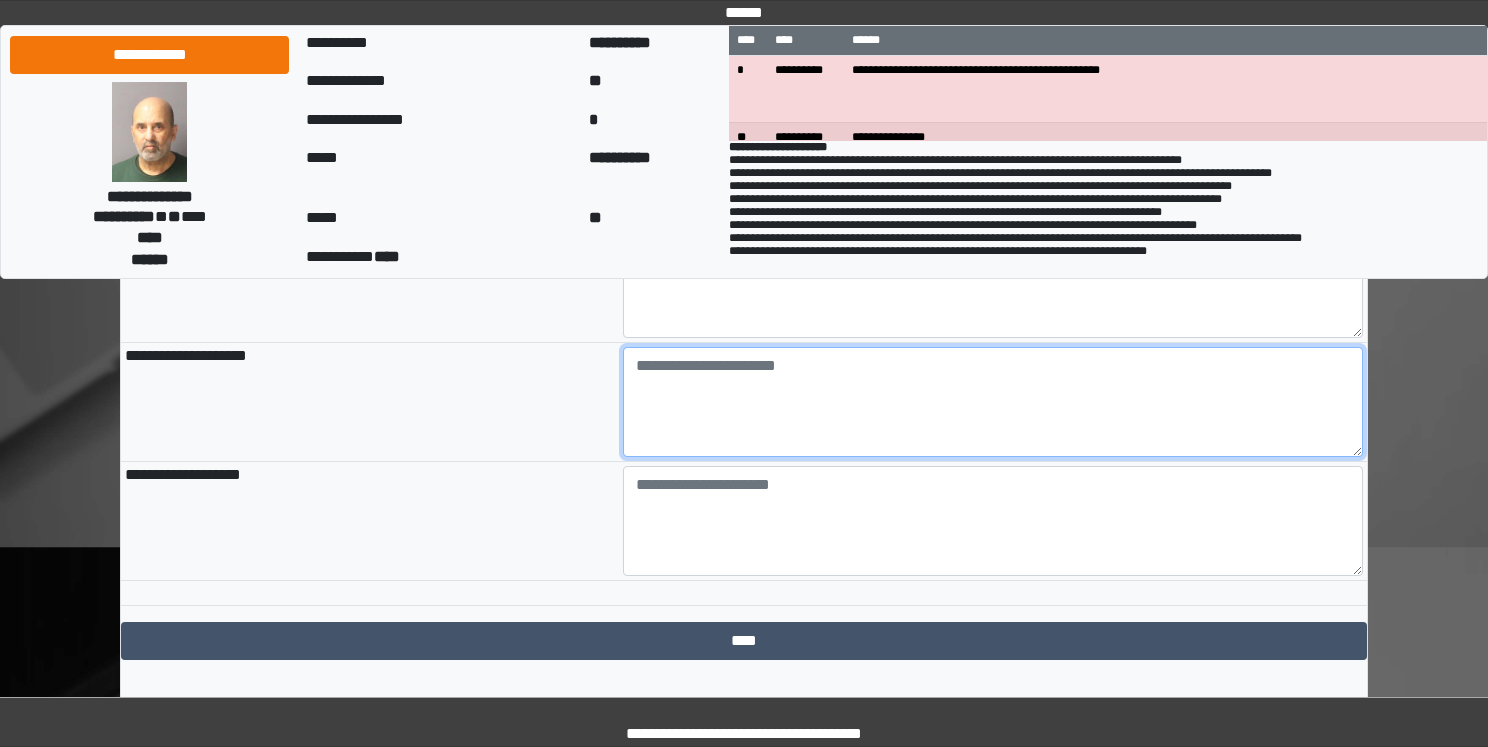 click at bounding box center (993, 402) 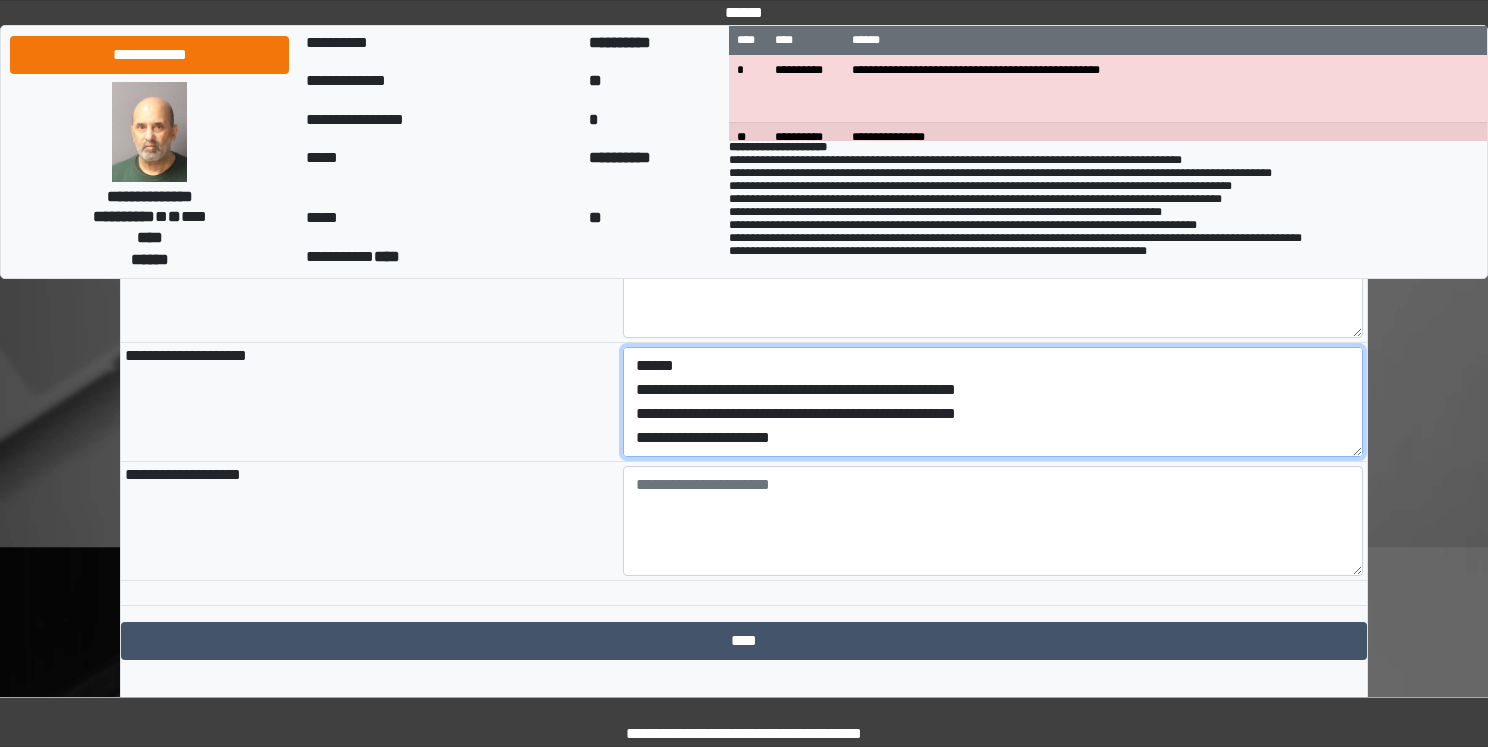 scroll, scrollTop: 0, scrollLeft: 0, axis: both 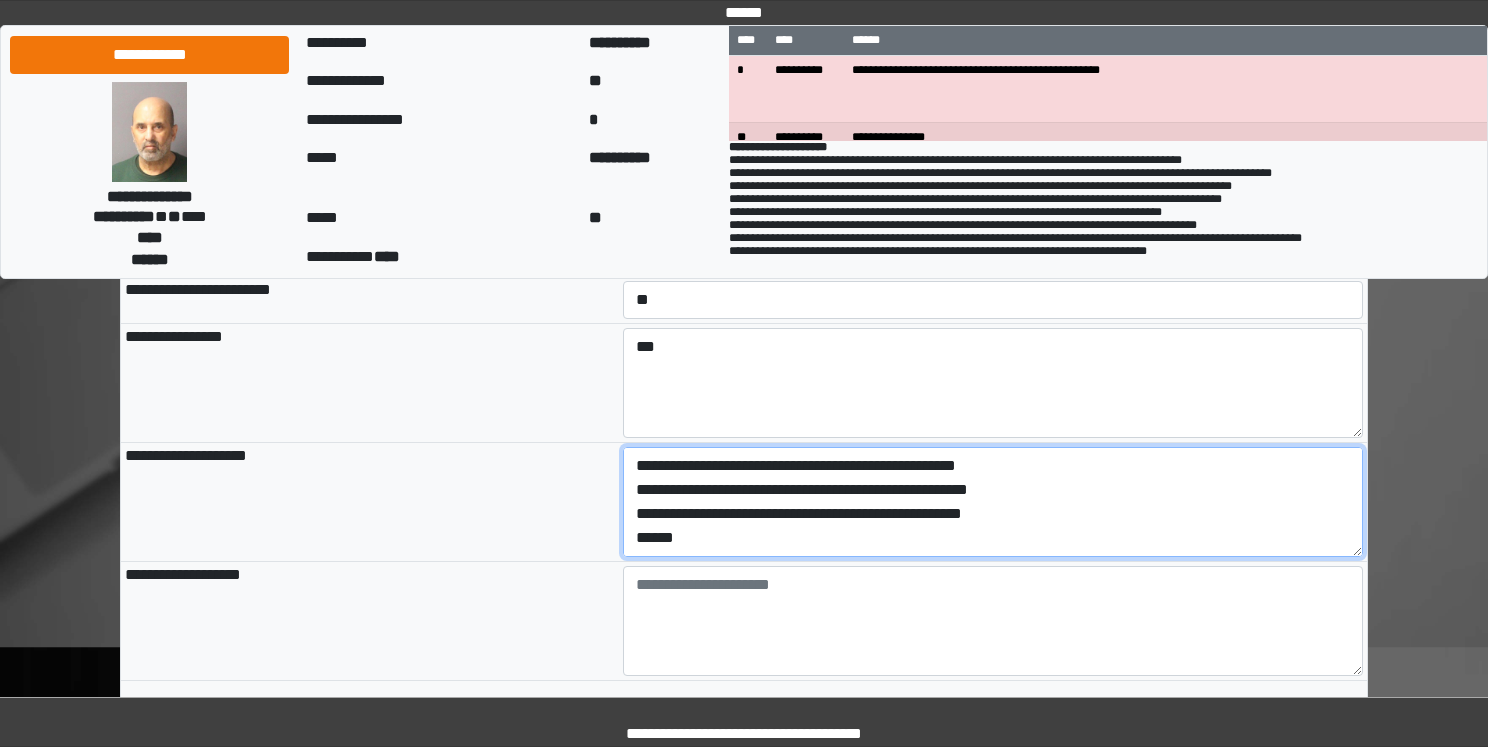 click on "**********" at bounding box center (993, 502) 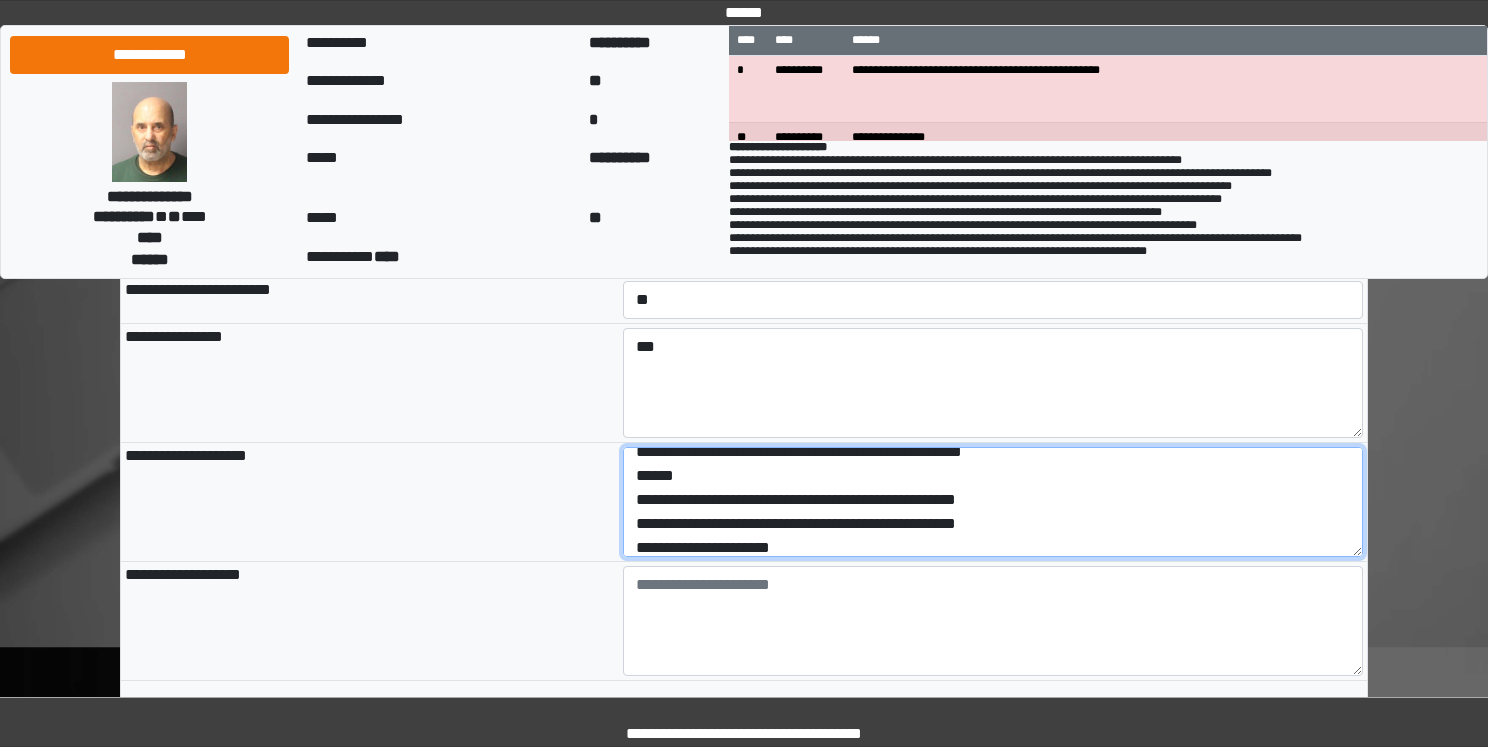 scroll, scrollTop: 96, scrollLeft: 0, axis: vertical 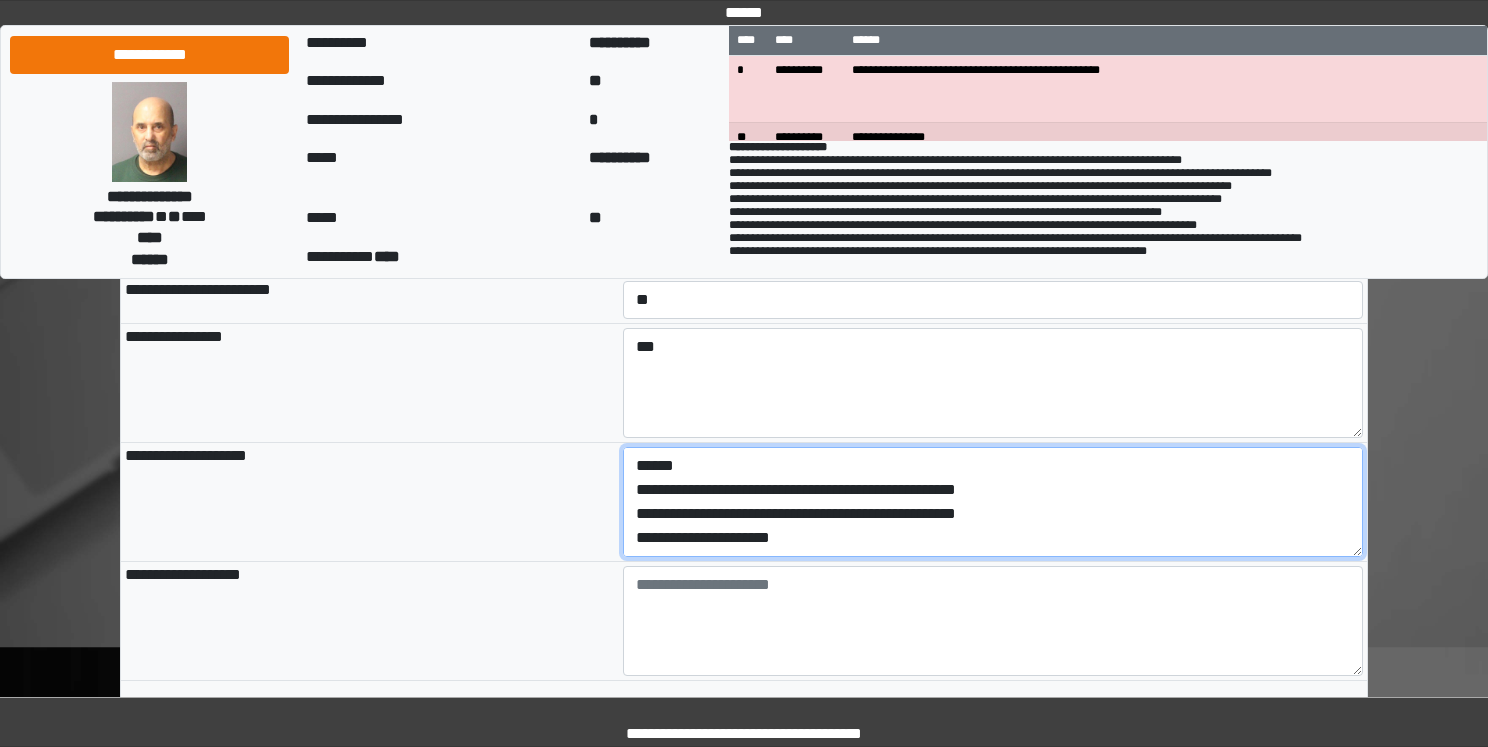 drag, startPoint x: 778, startPoint y: 575, endPoint x: 882, endPoint y: 631, distance: 118.11858 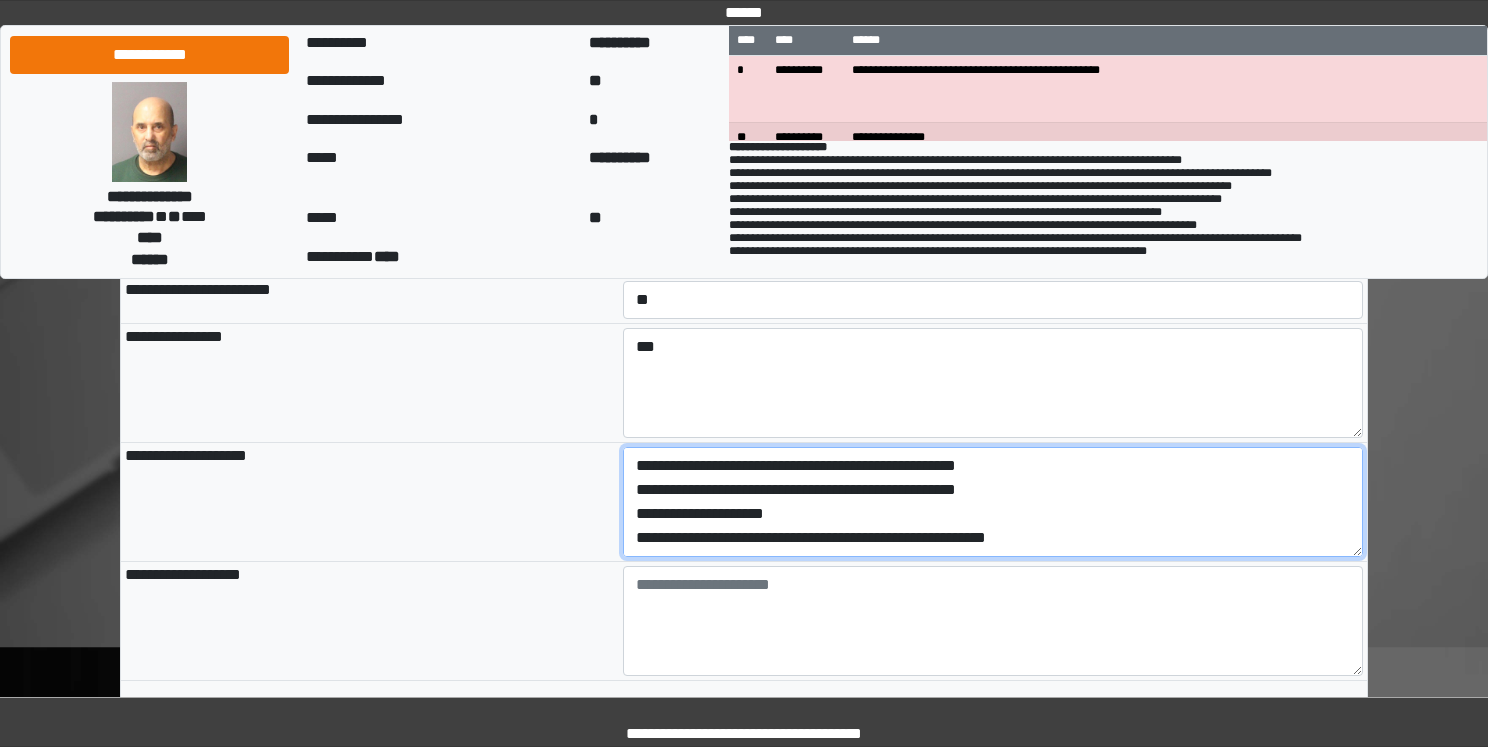 click on "**********" at bounding box center (993, 502) 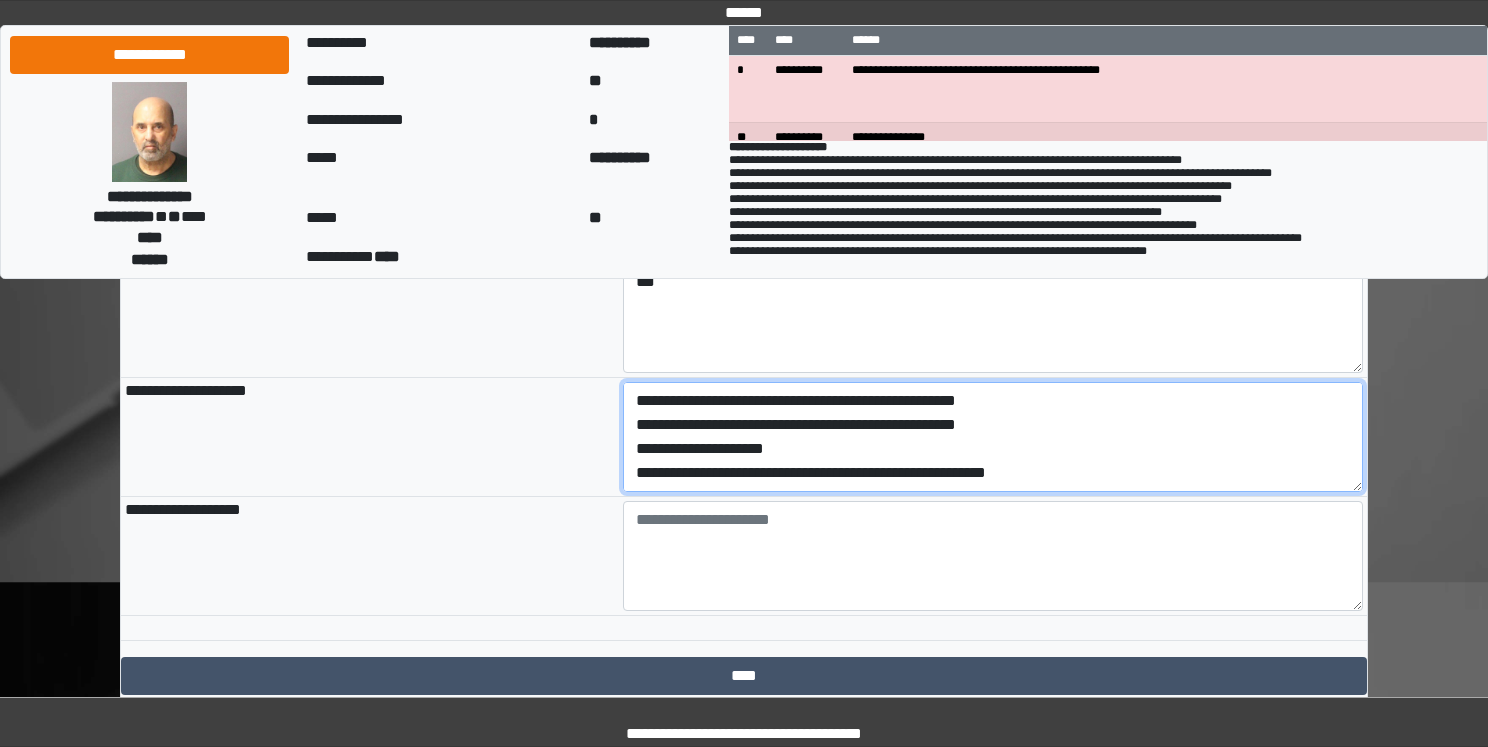 scroll, scrollTop: 2200, scrollLeft: 0, axis: vertical 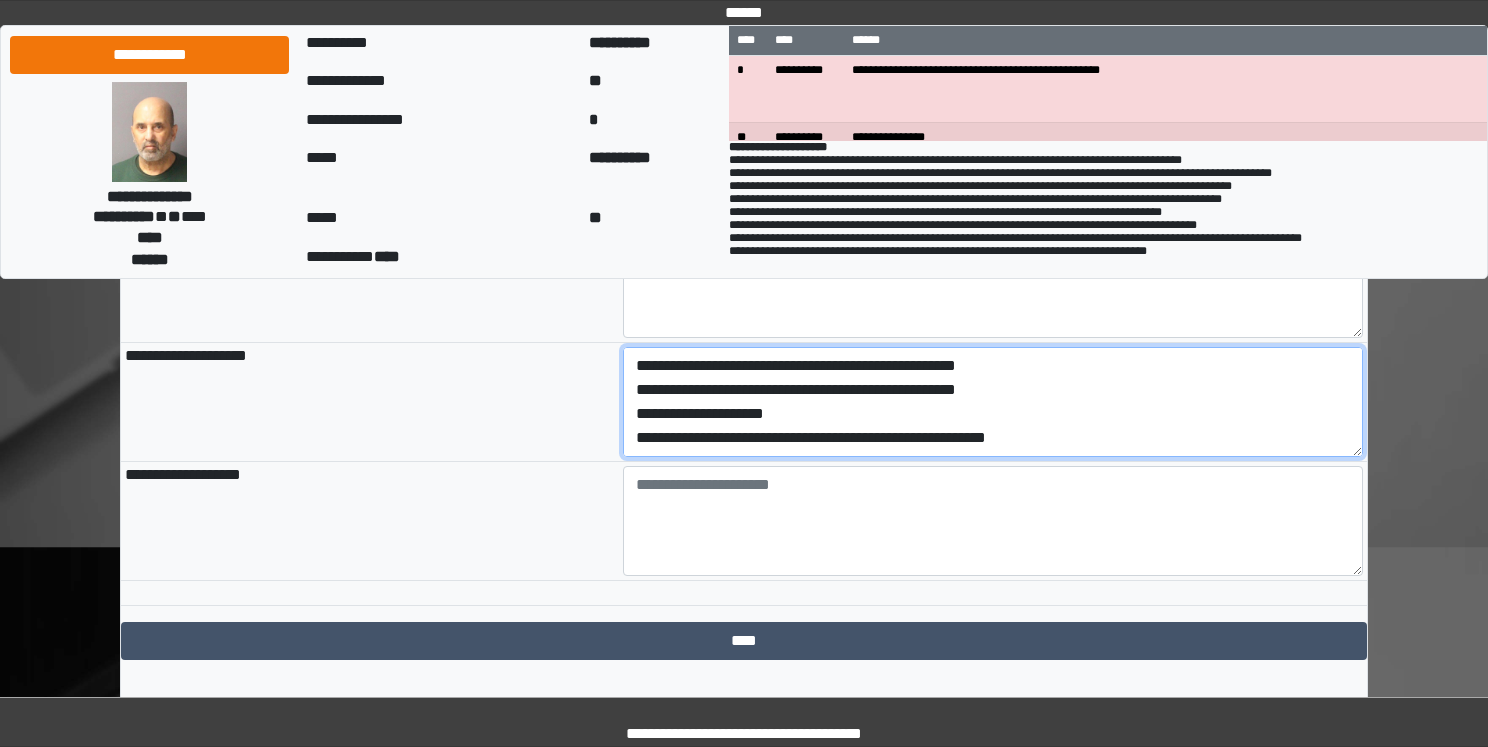 drag, startPoint x: 1146, startPoint y: 493, endPoint x: 1063, endPoint y: 496, distance: 83.0542 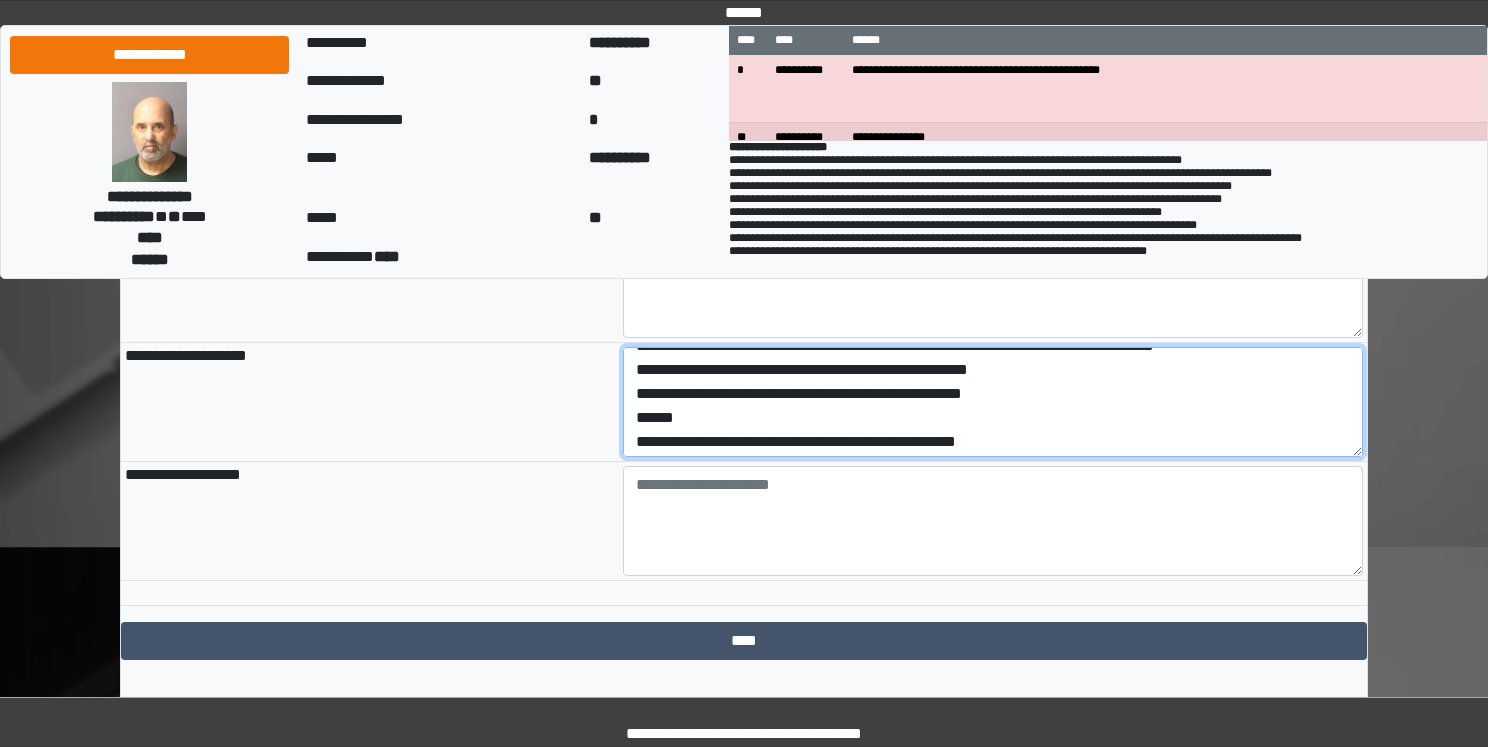 scroll, scrollTop: 120, scrollLeft: 0, axis: vertical 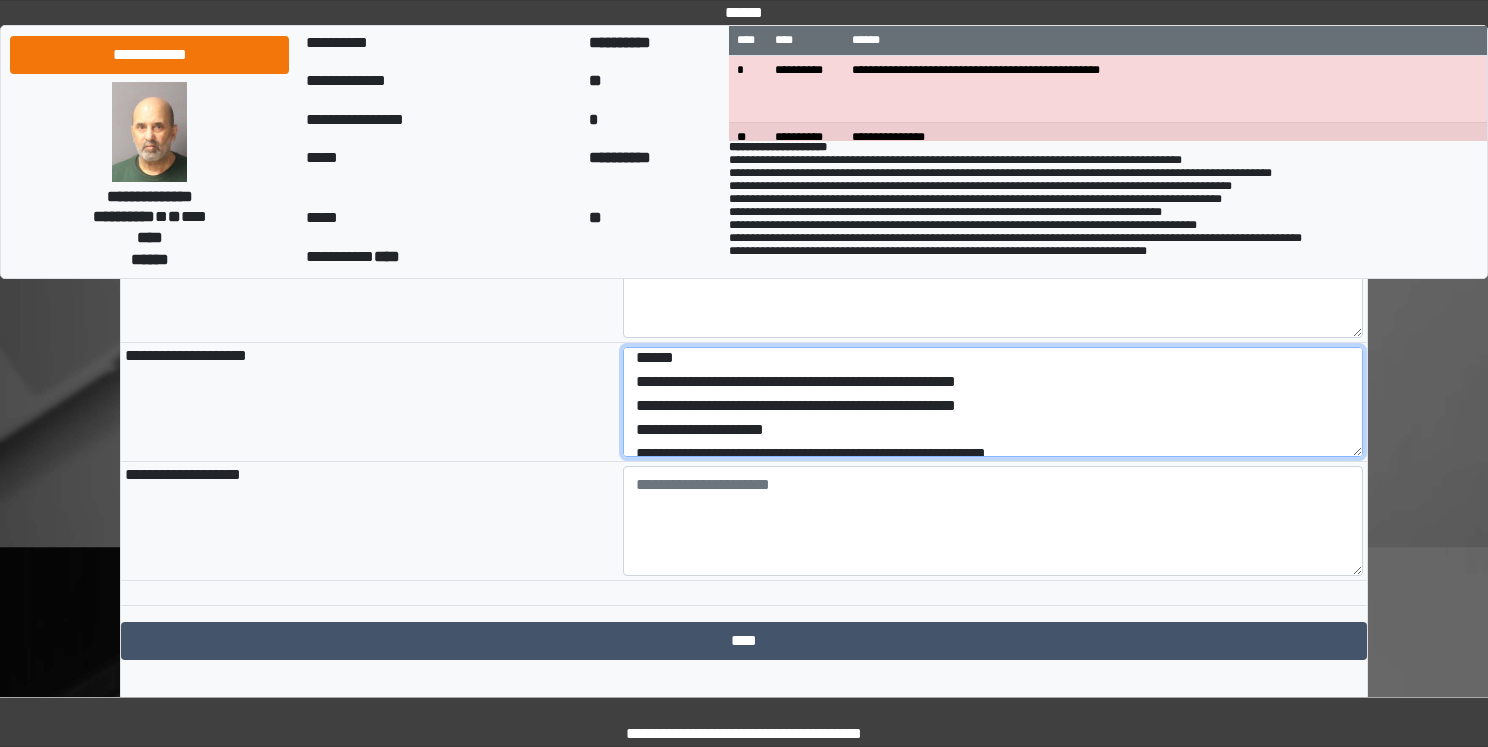 drag, startPoint x: 635, startPoint y: 440, endPoint x: 772, endPoint y: 483, distance: 143.58969 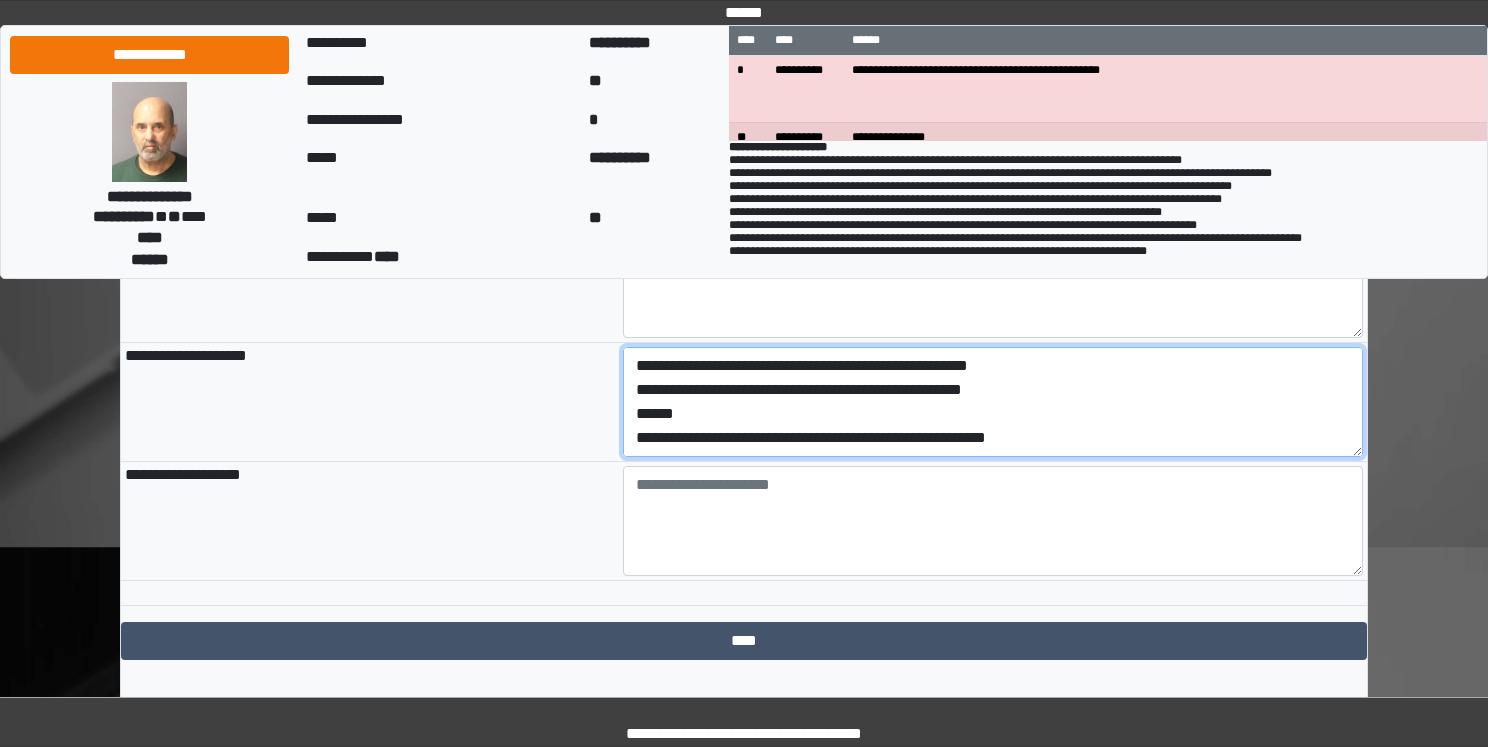 scroll, scrollTop: 48, scrollLeft: 0, axis: vertical 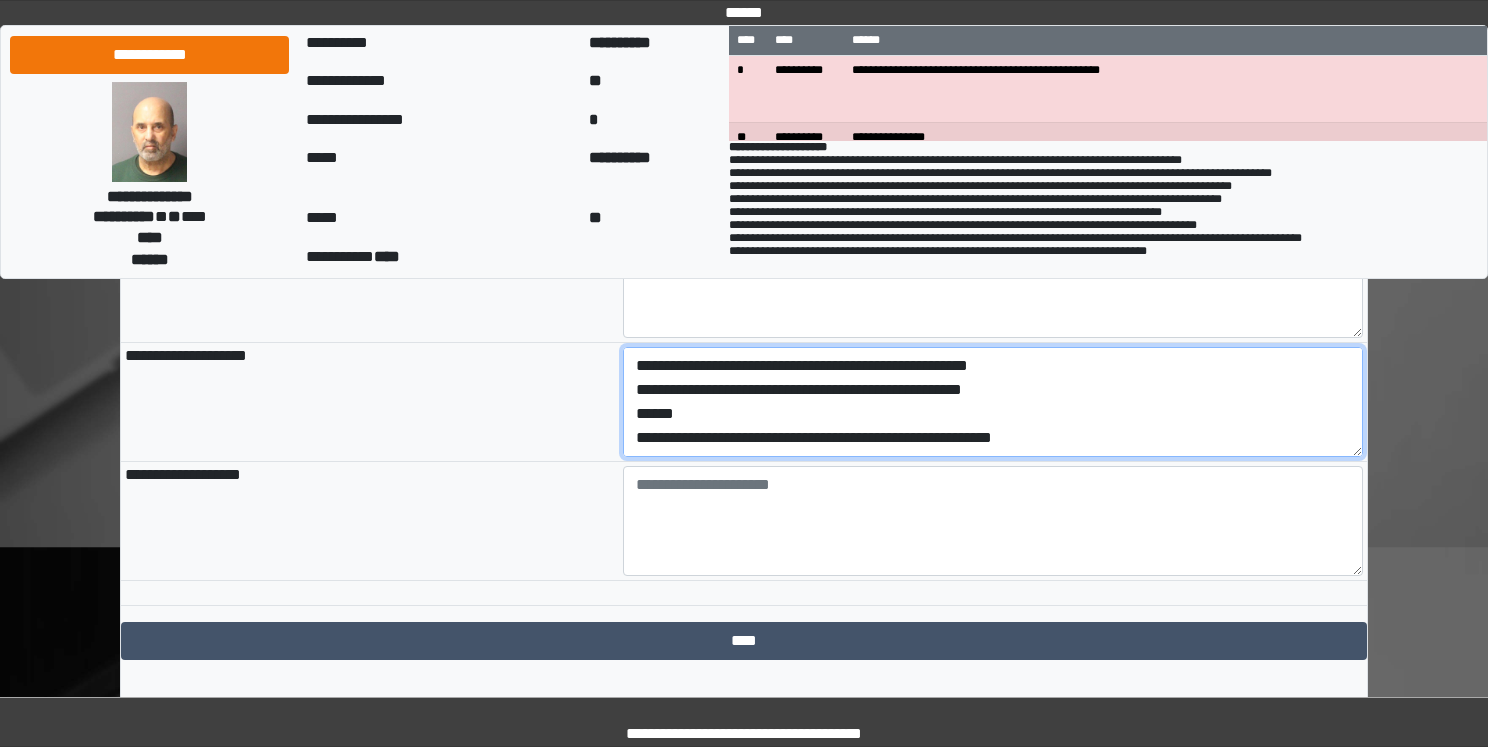 paste on "**********" 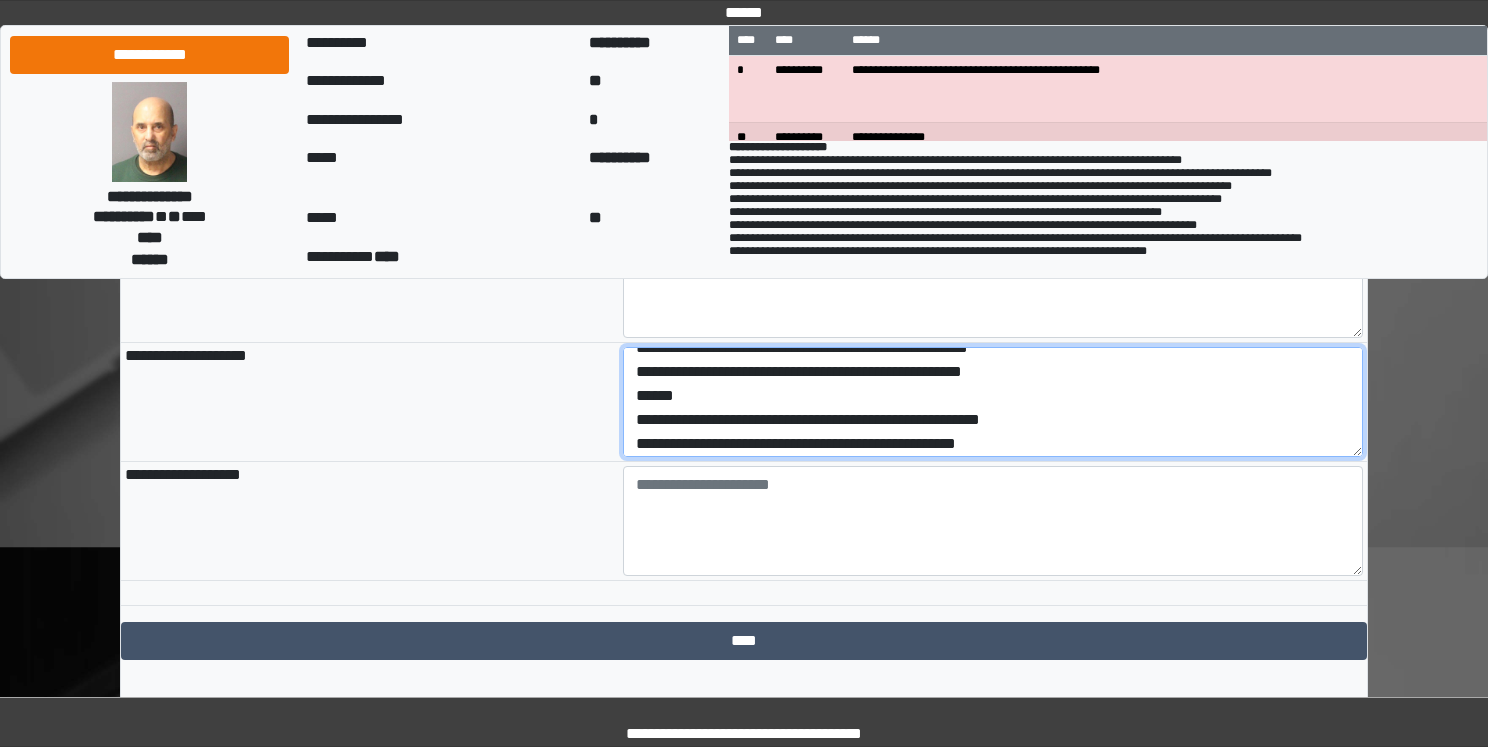 scroll, scrollTop: 0, scrollLeft: 0, axis: both 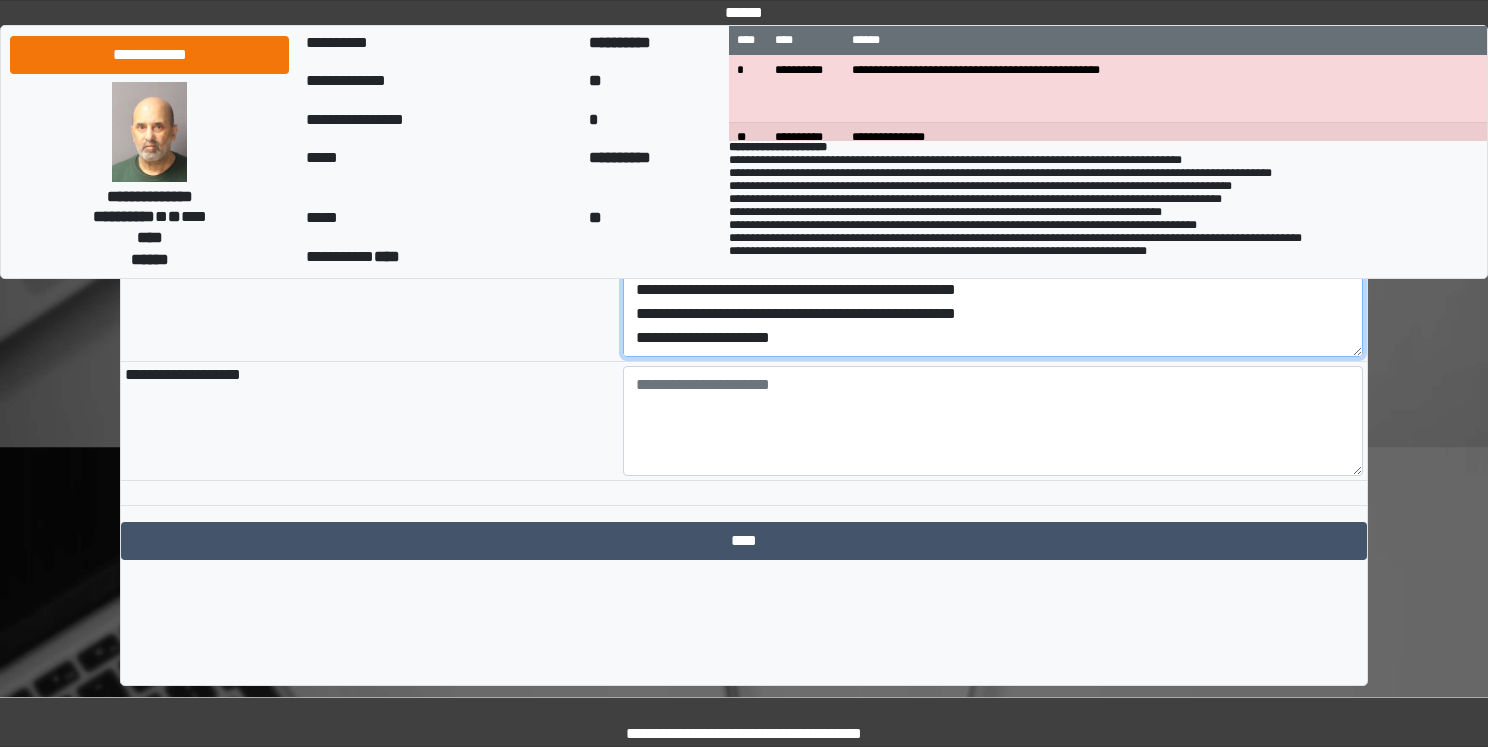 type on "**********" 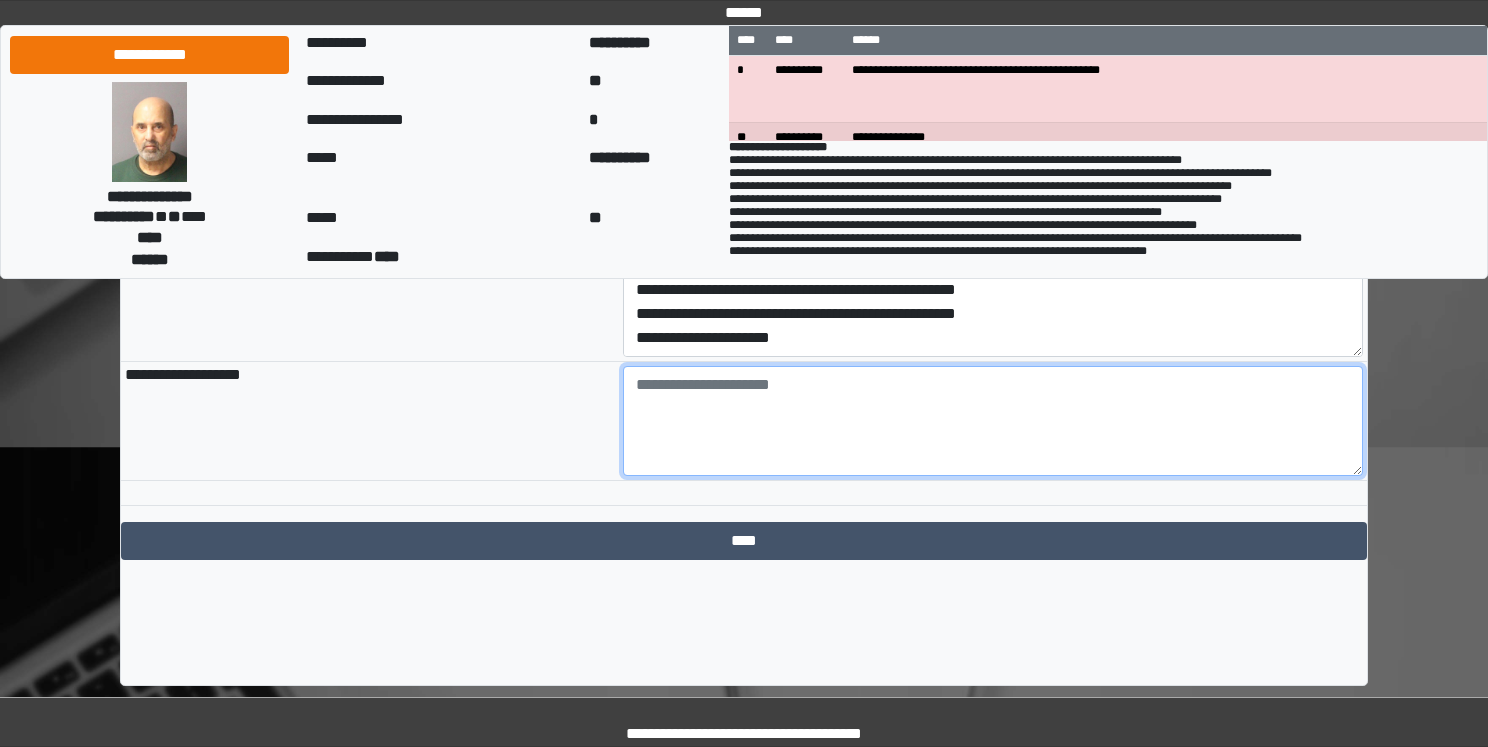 click at bounding box center [993, 421] 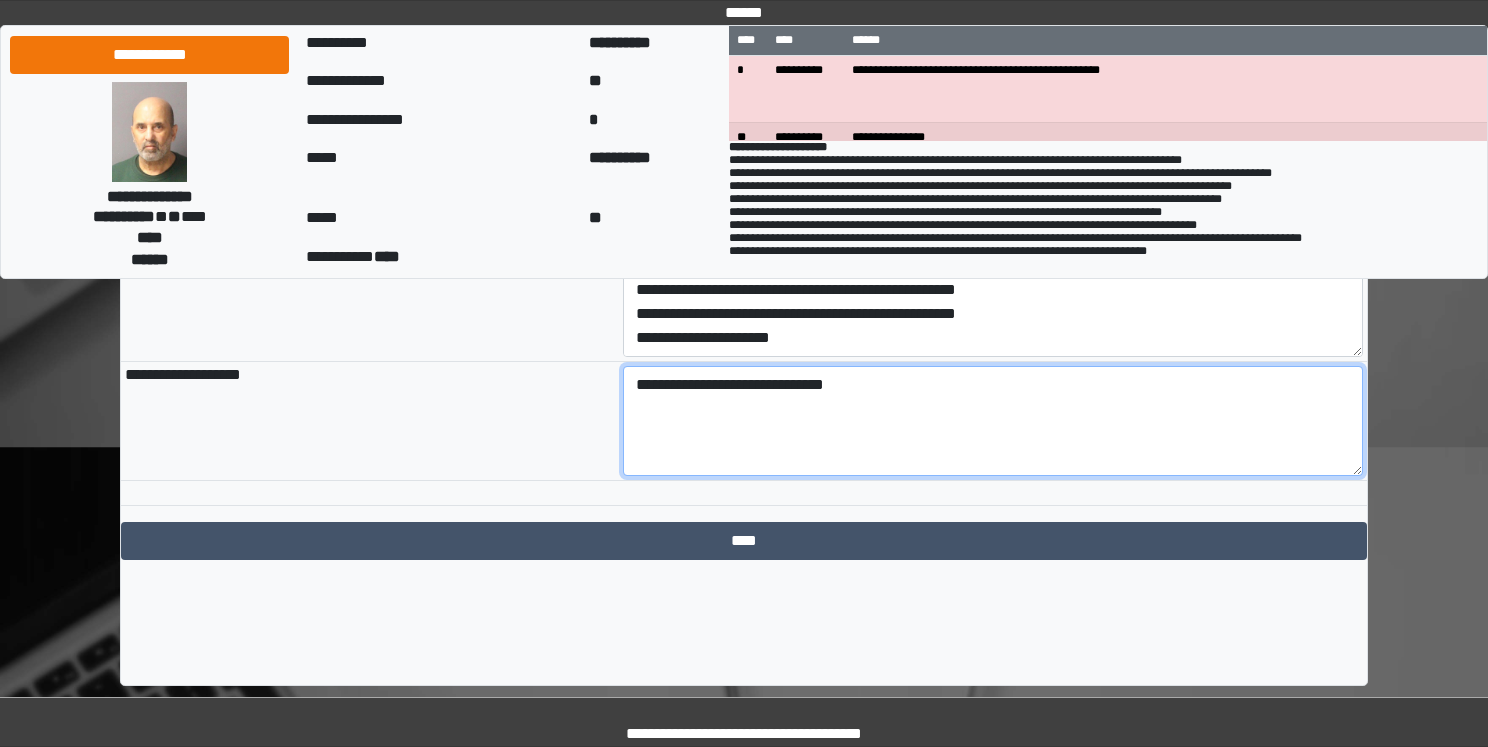 click on "**********" at bounding box center (993, 421) 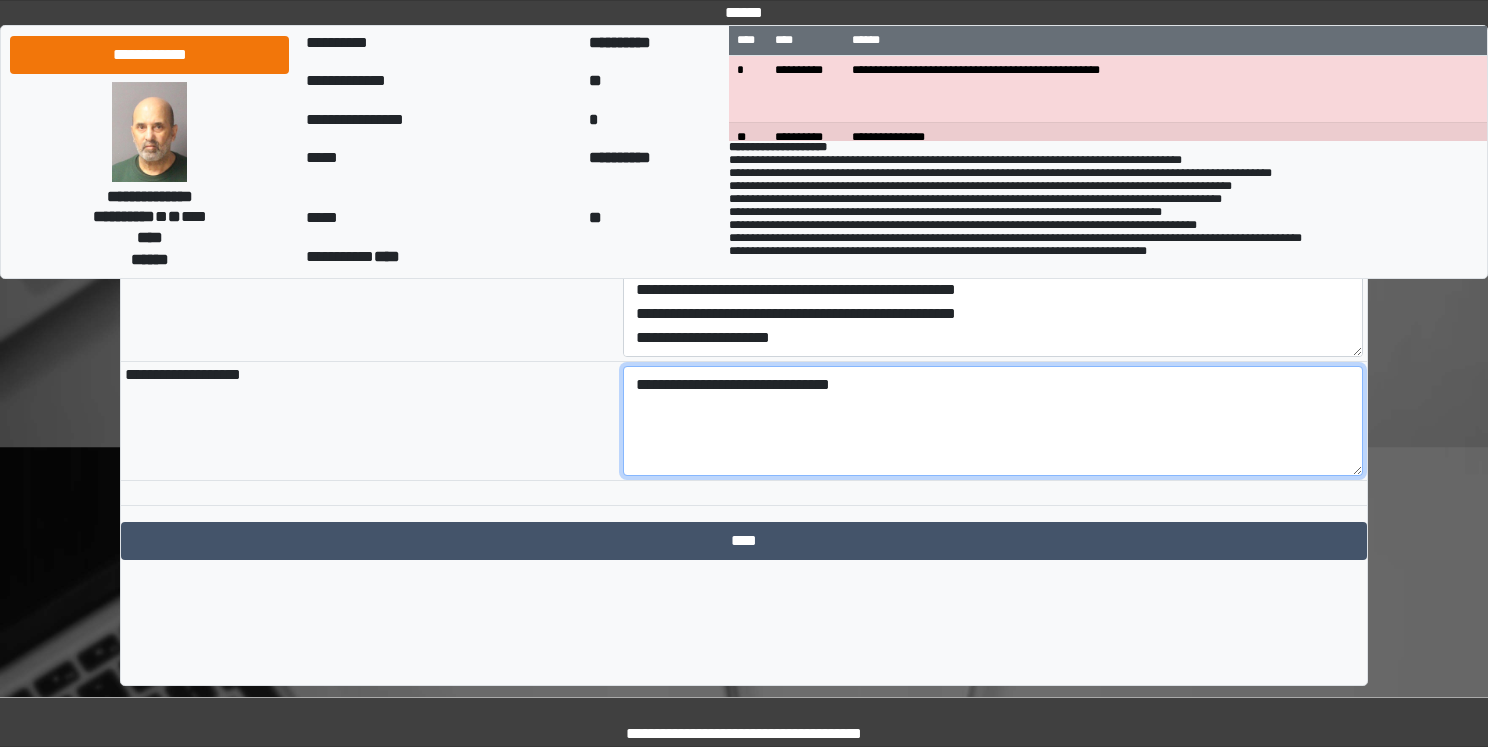 click on "**********" at bounding box center (993, 421) 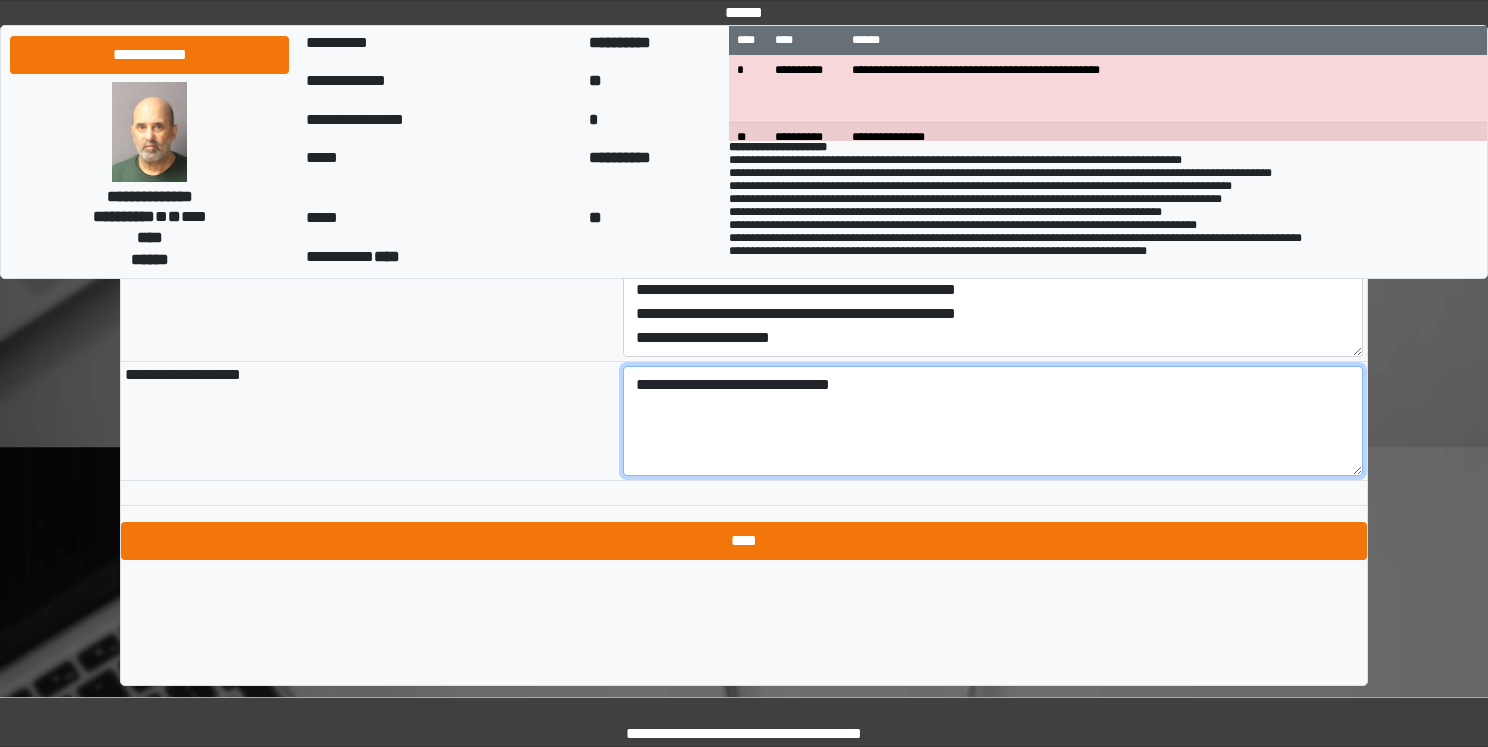 type on "**********" 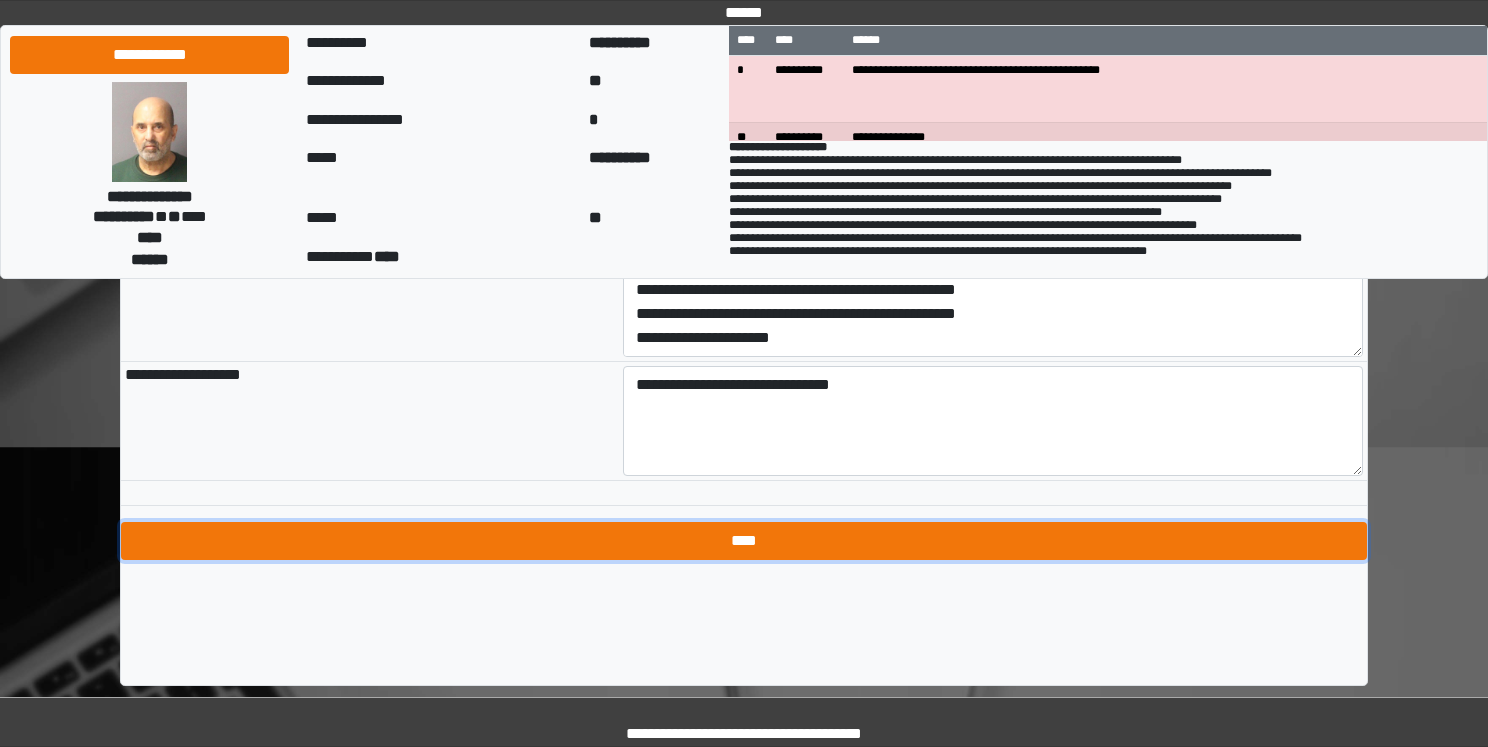 click on "****" at bounding box center [744, 541] 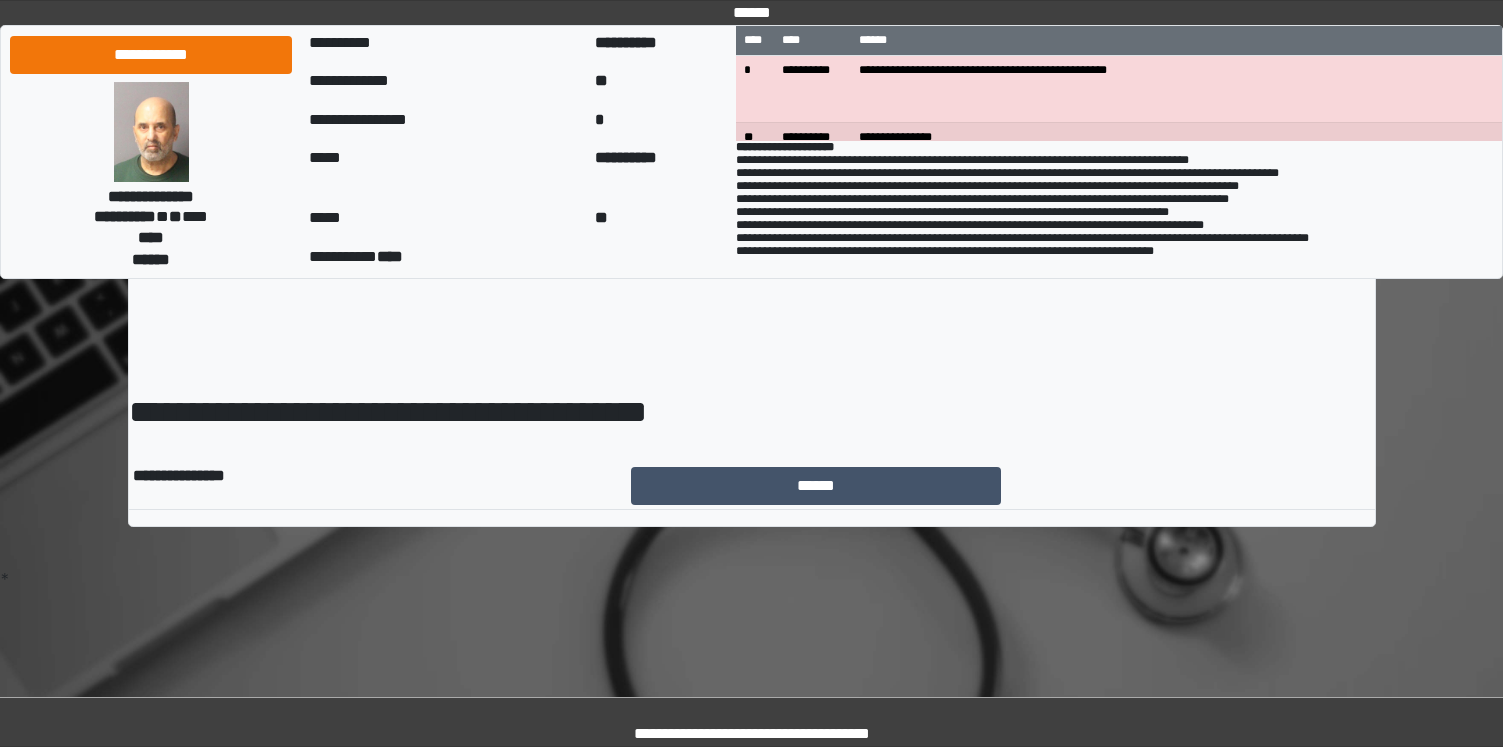 scroll, scrollTop: 0, scrollLeft: 0, axis: both 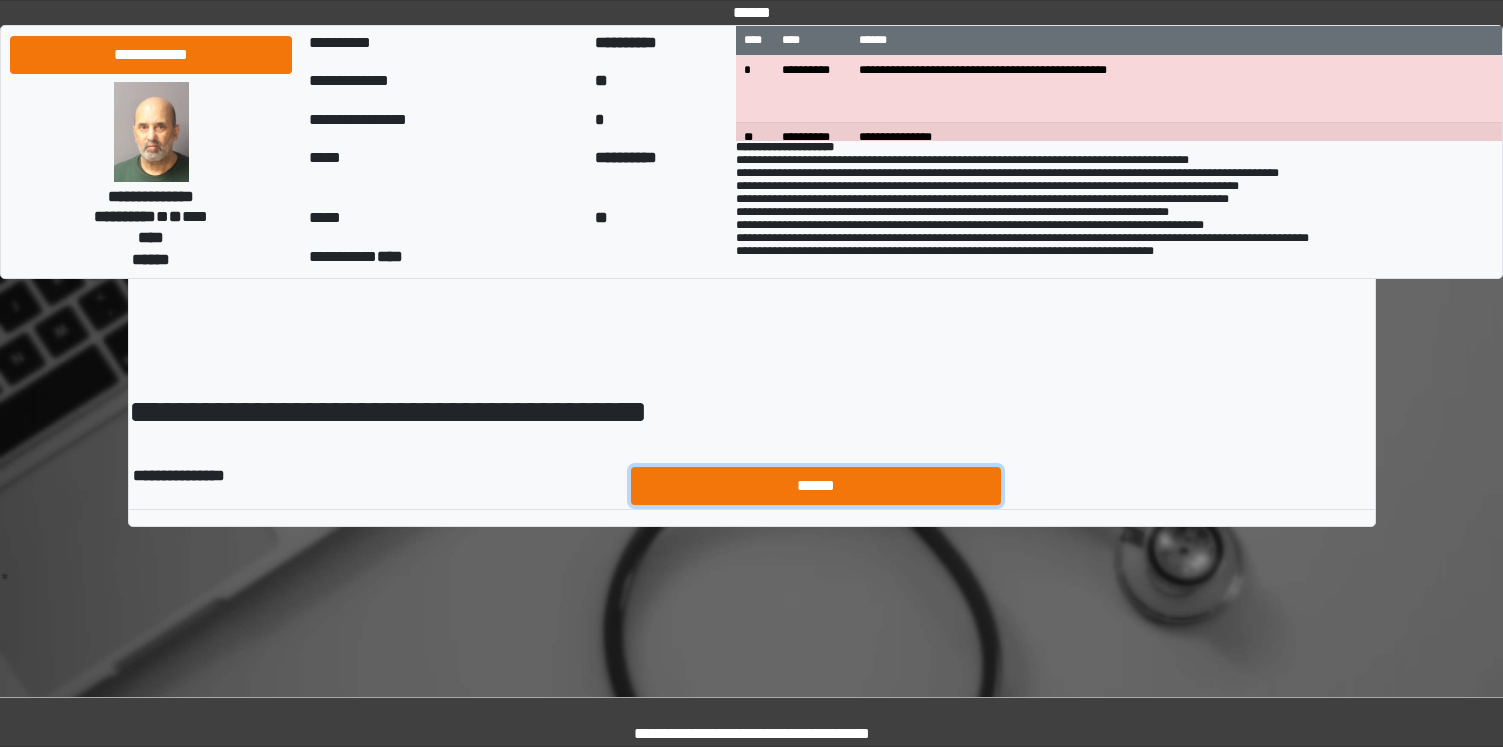 click on "******" at bounding box center (816, 486) 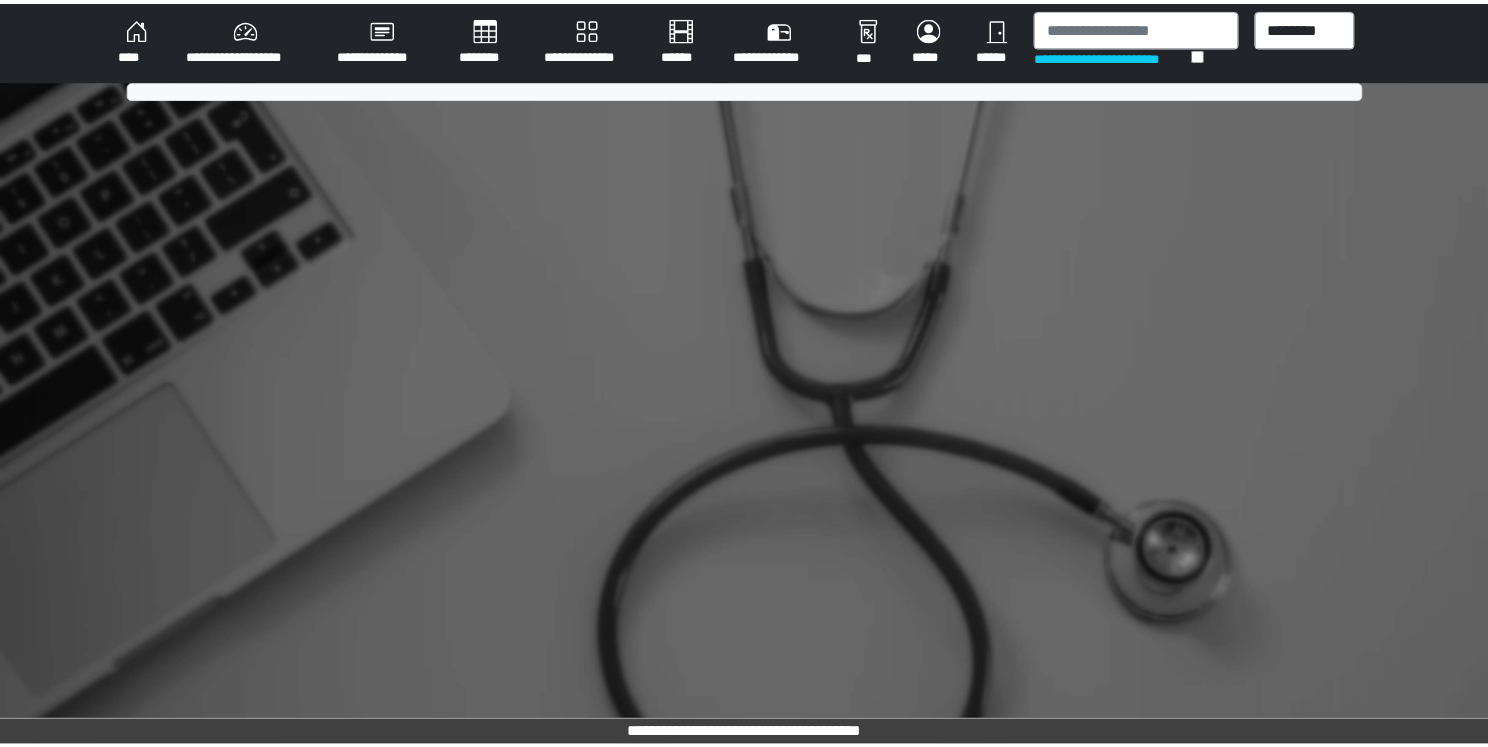 scroll, scrollTop: 0, scrollLeft: 0, axis: both 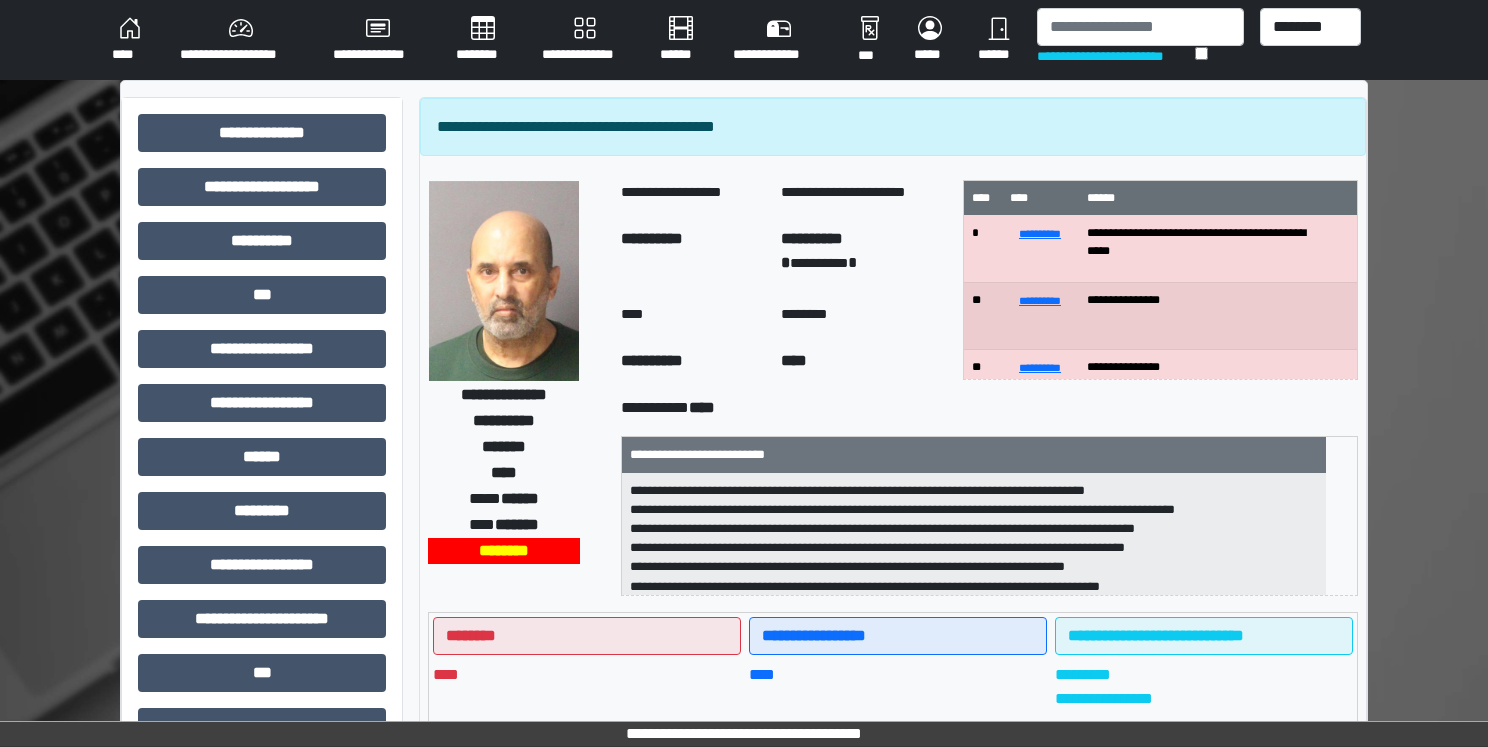 click on "**********" at bounding box center (240, 40) 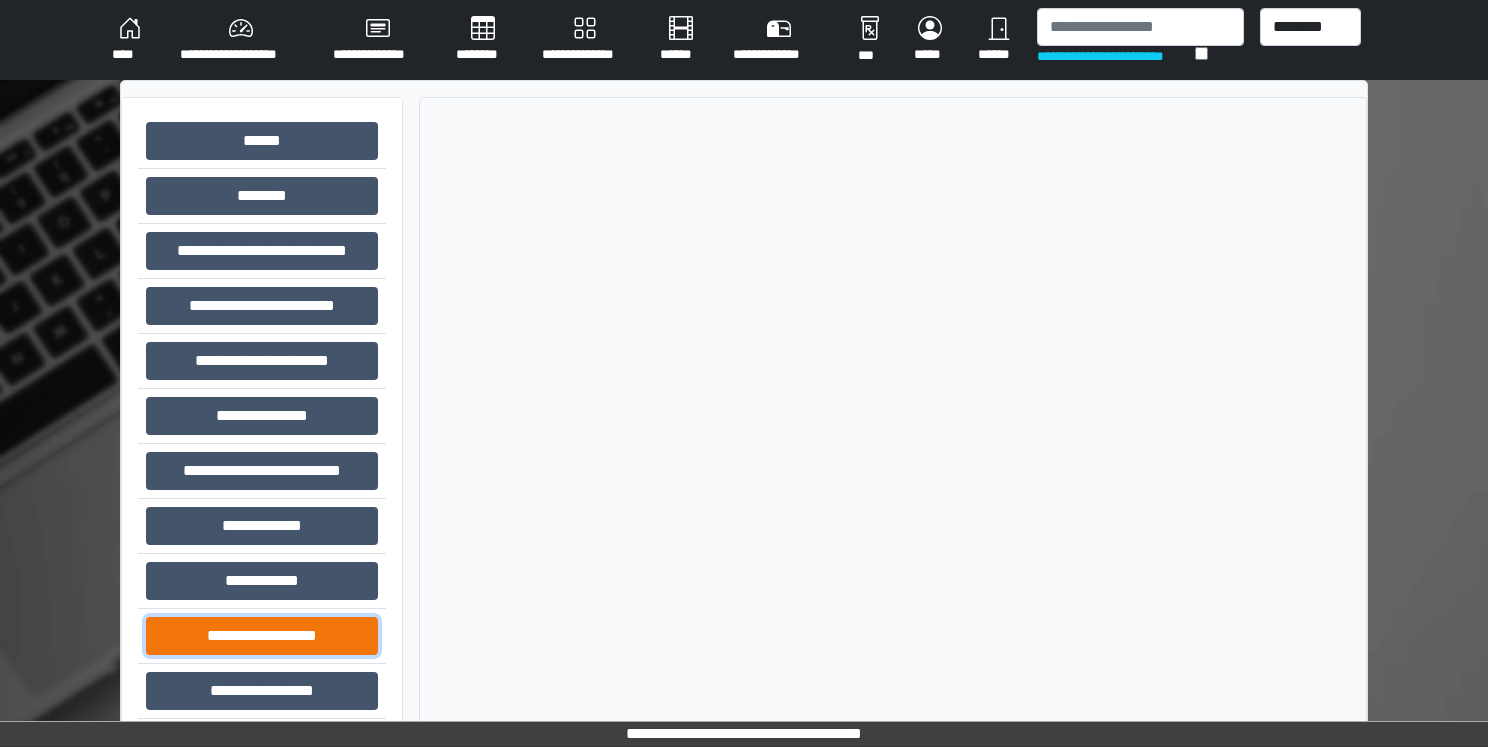click on "**********" at bounding box center [262, 636] 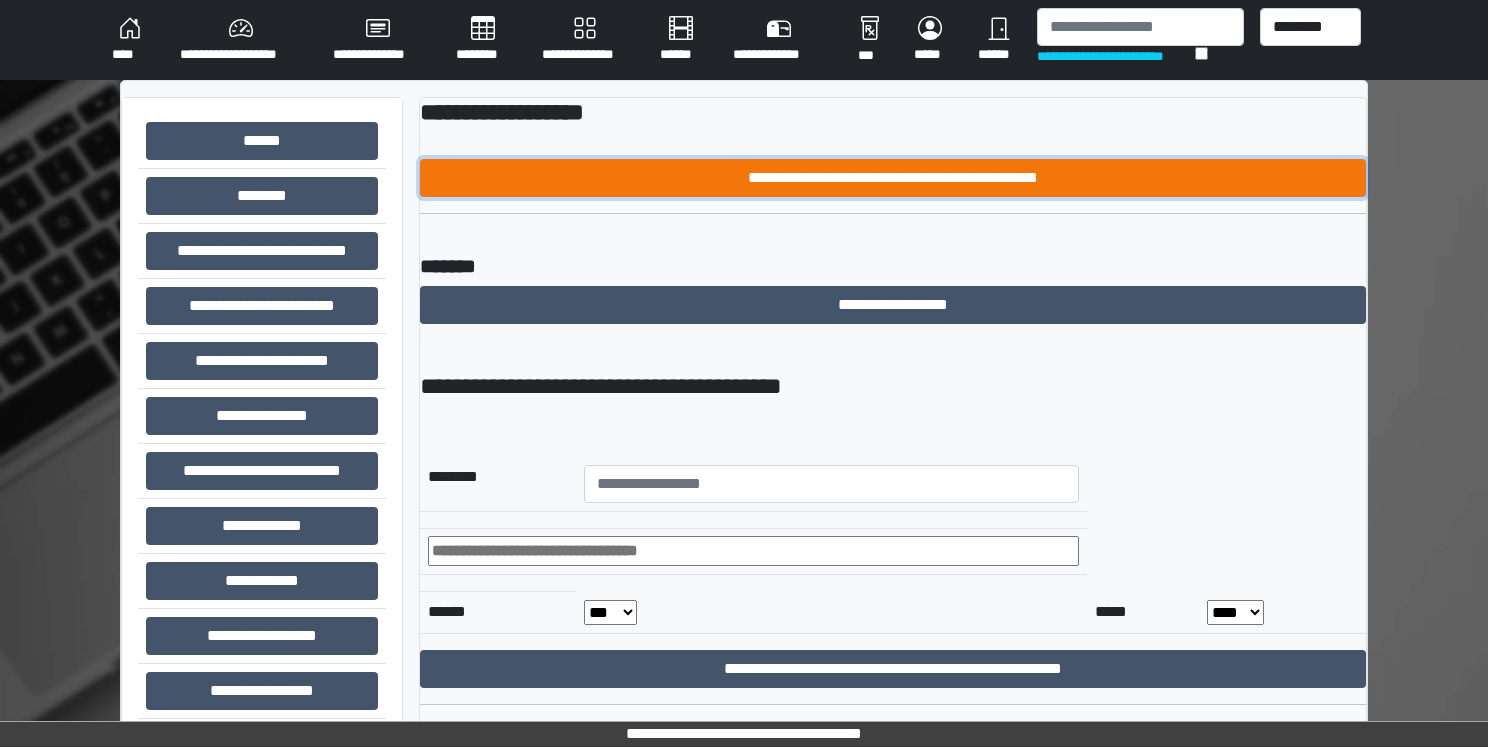 click on "**********" at bounding box center [893, 178] 